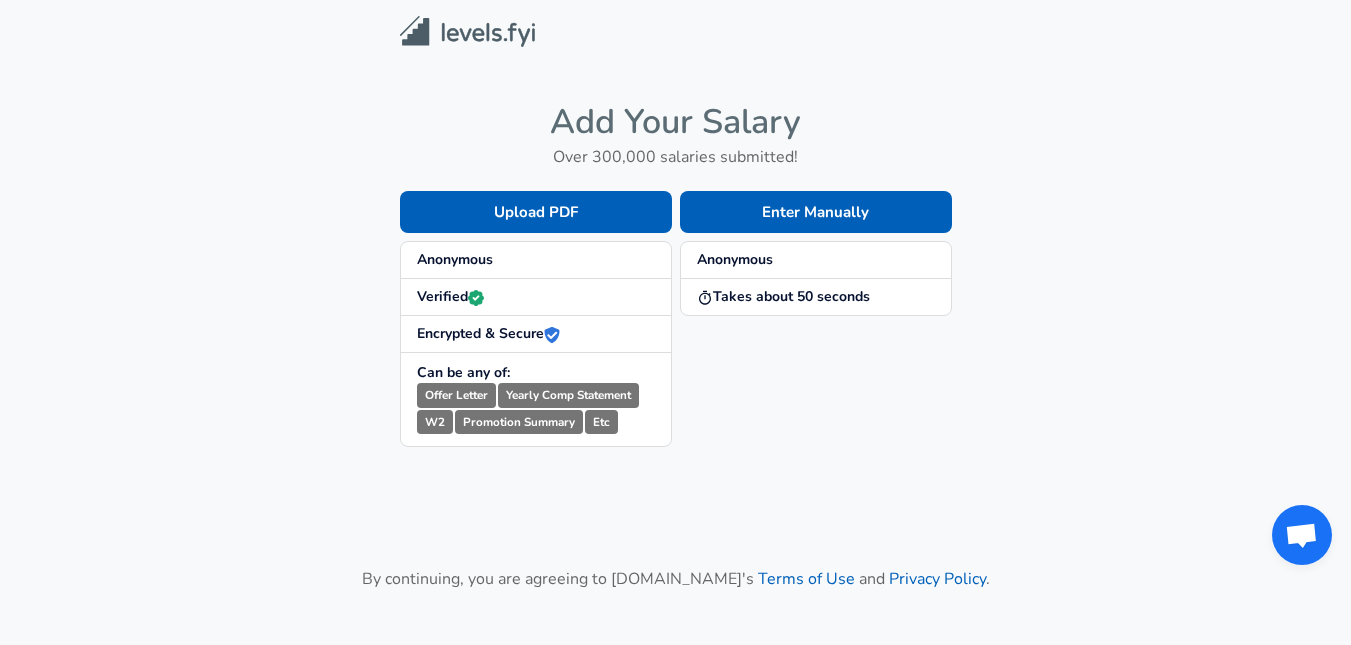 scroll, scrollTop: 0, scrollLeft: 0, axis: both 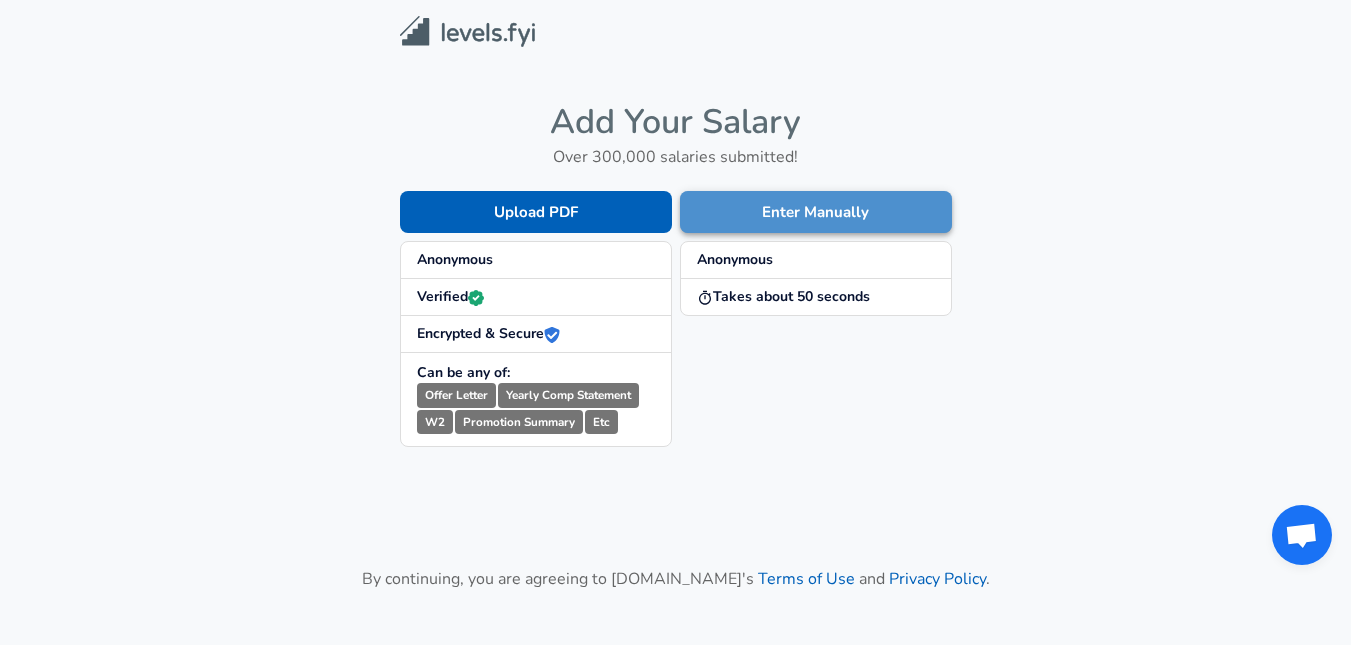 click on "Enter Manually" at bounding box center [816, 212] 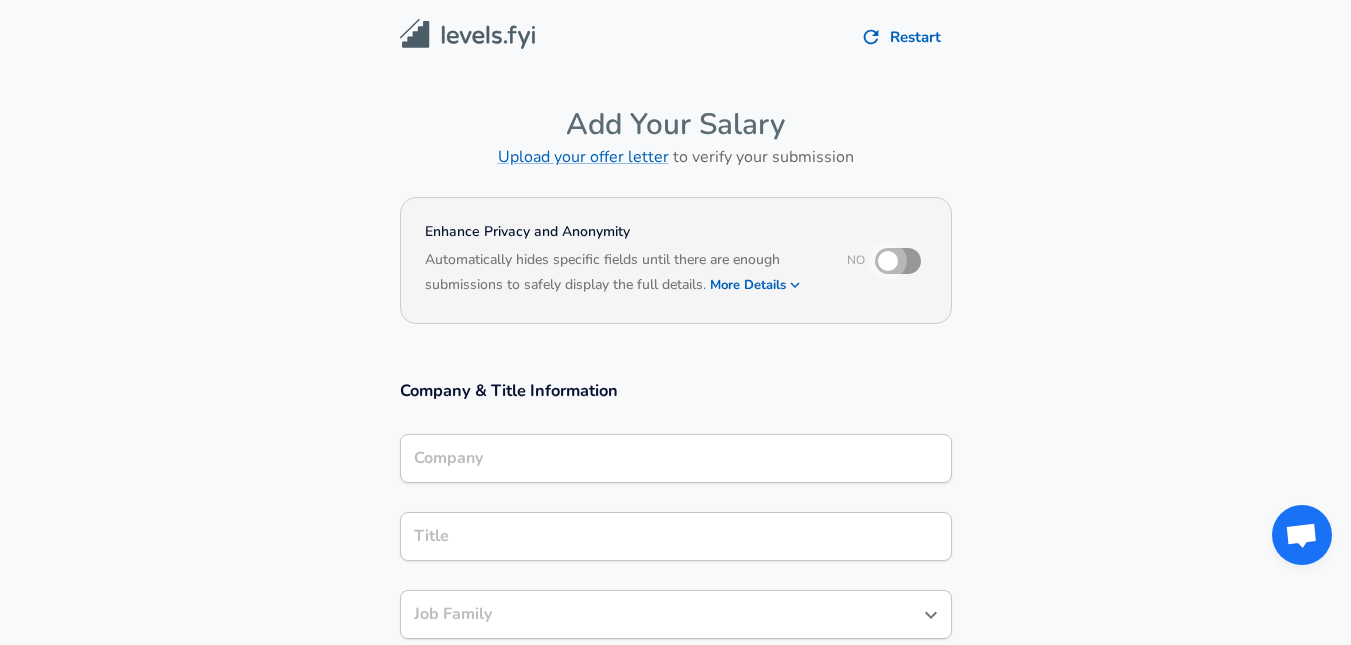 click at bounding box center (888, 261) 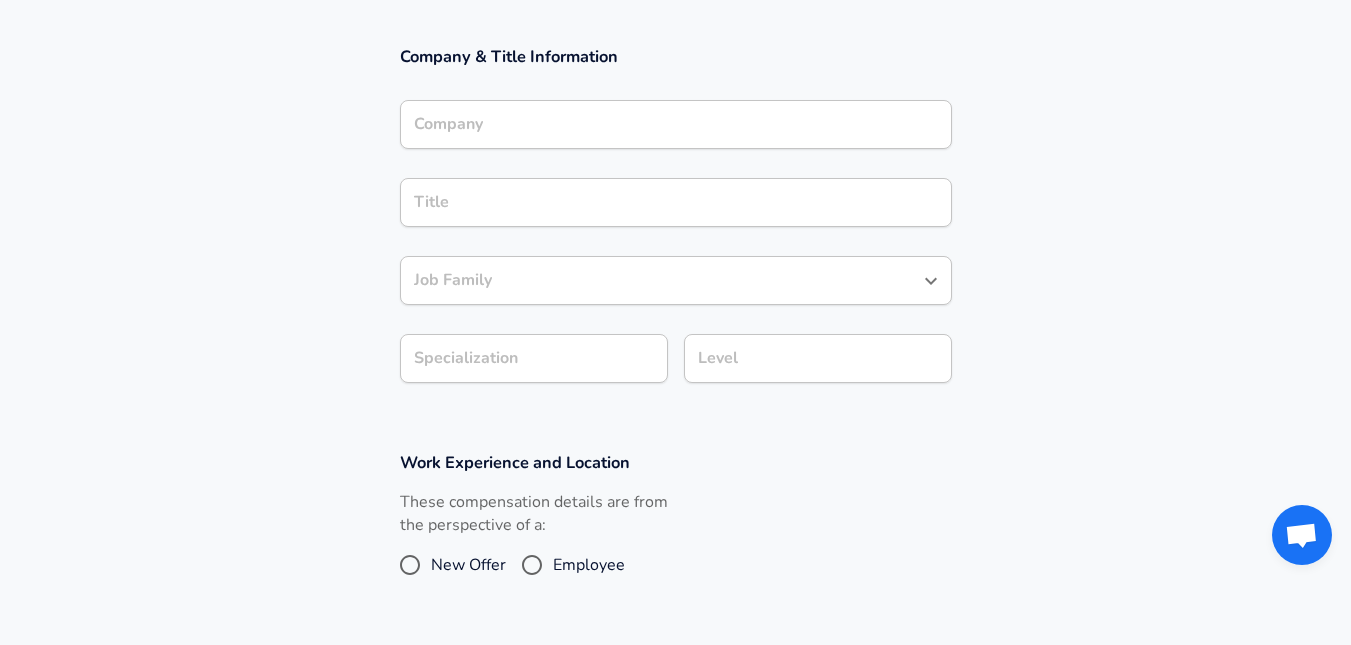 scroll, scrollTop: 381, scrollLeft: 0, axis: vertical 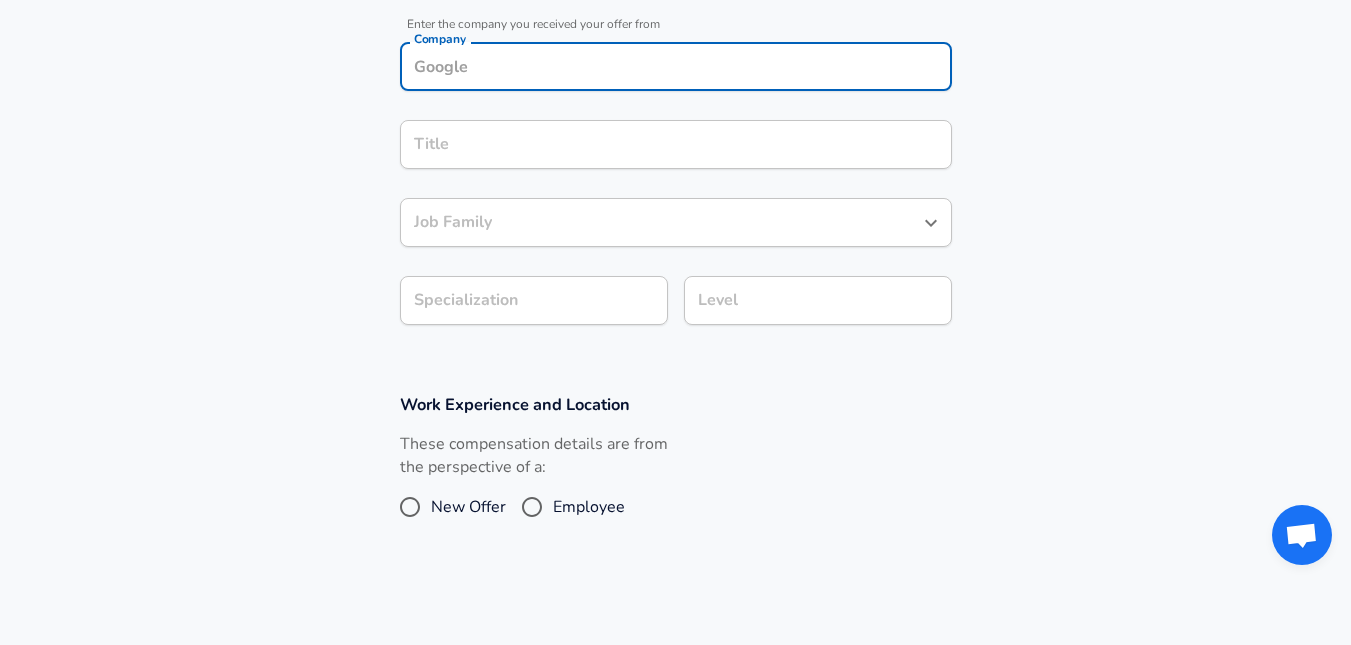 click on "Company" at bounding box center (676, 66) 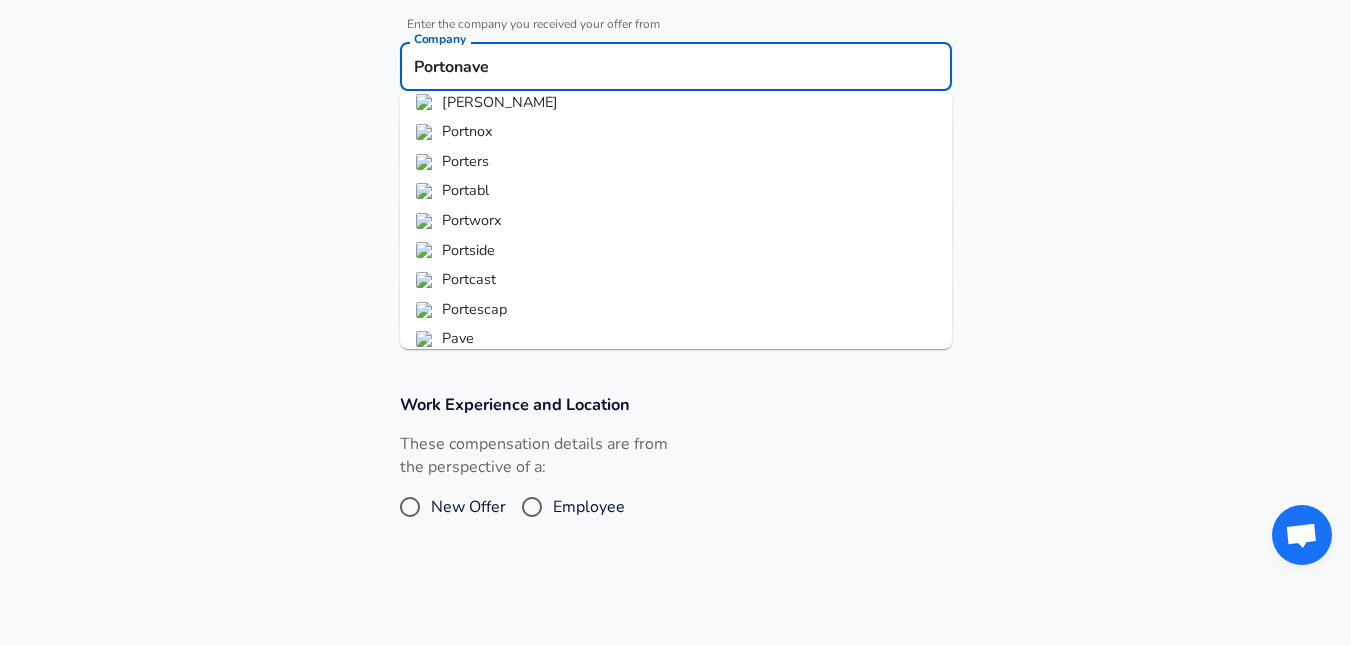 scroll, scrollTop: 84, scrollLeft: 0, axis: vertical 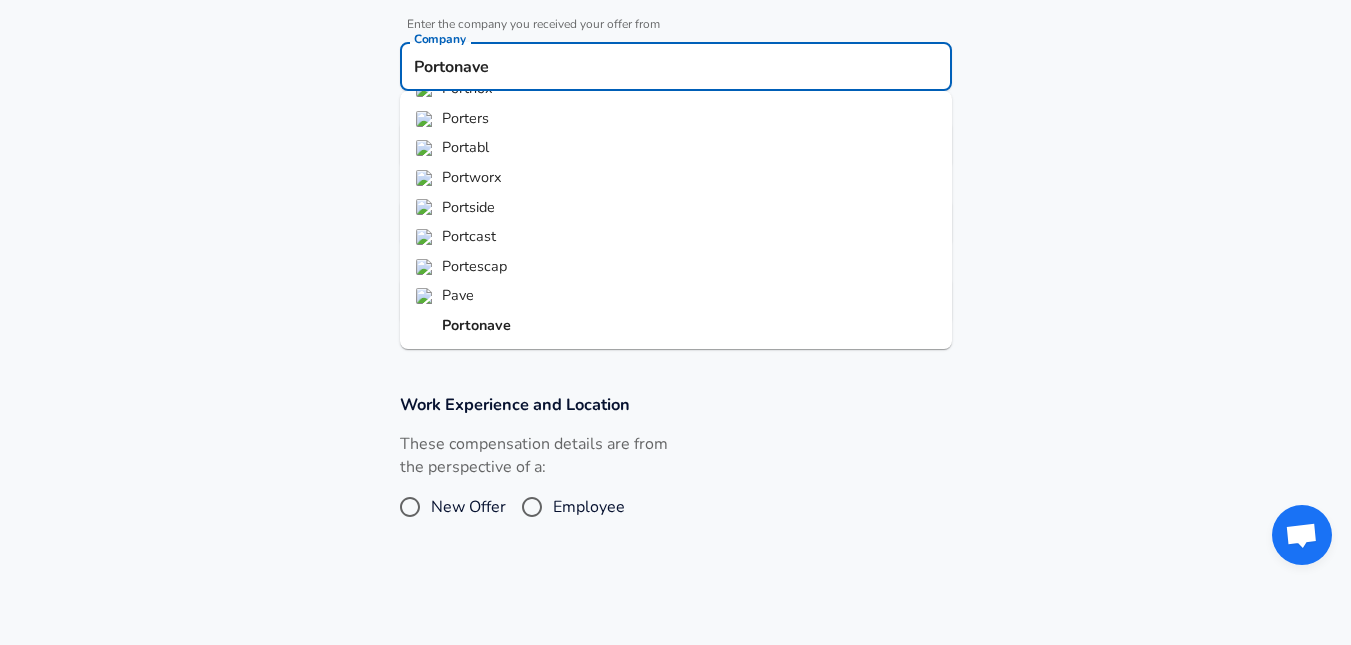 click on "Portonave" at bounding box center [476, 325] 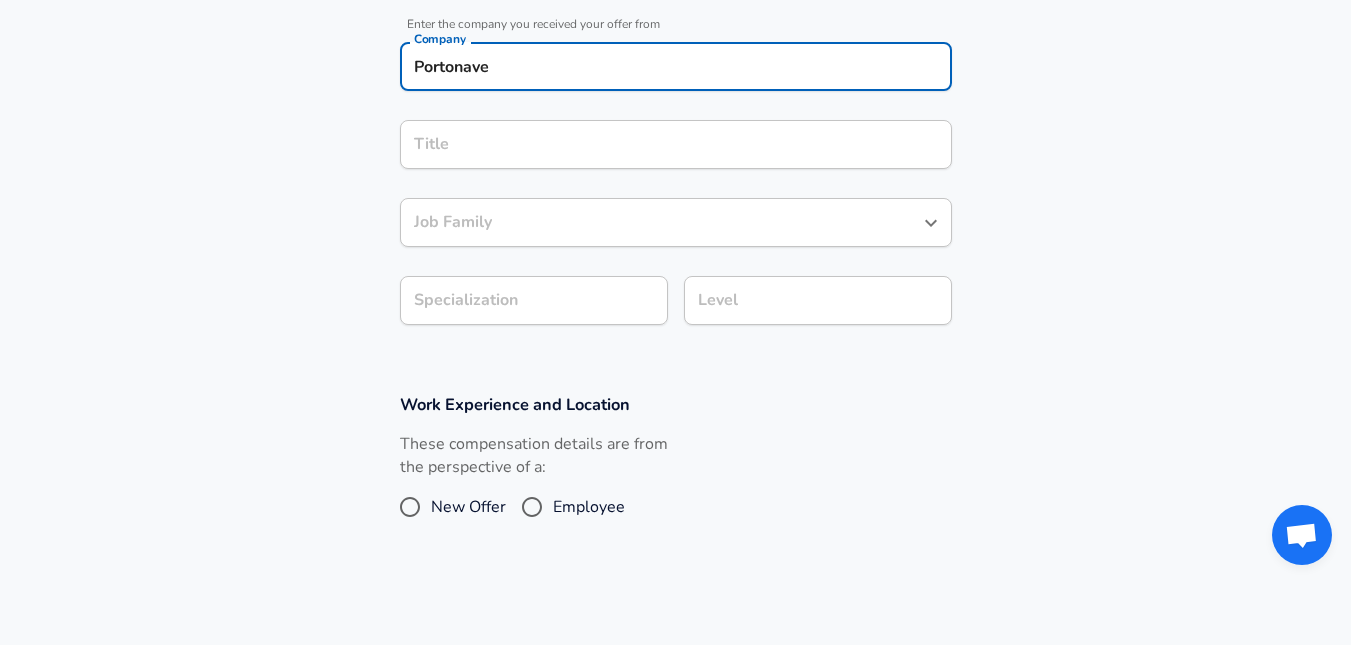 type on "Portonave" 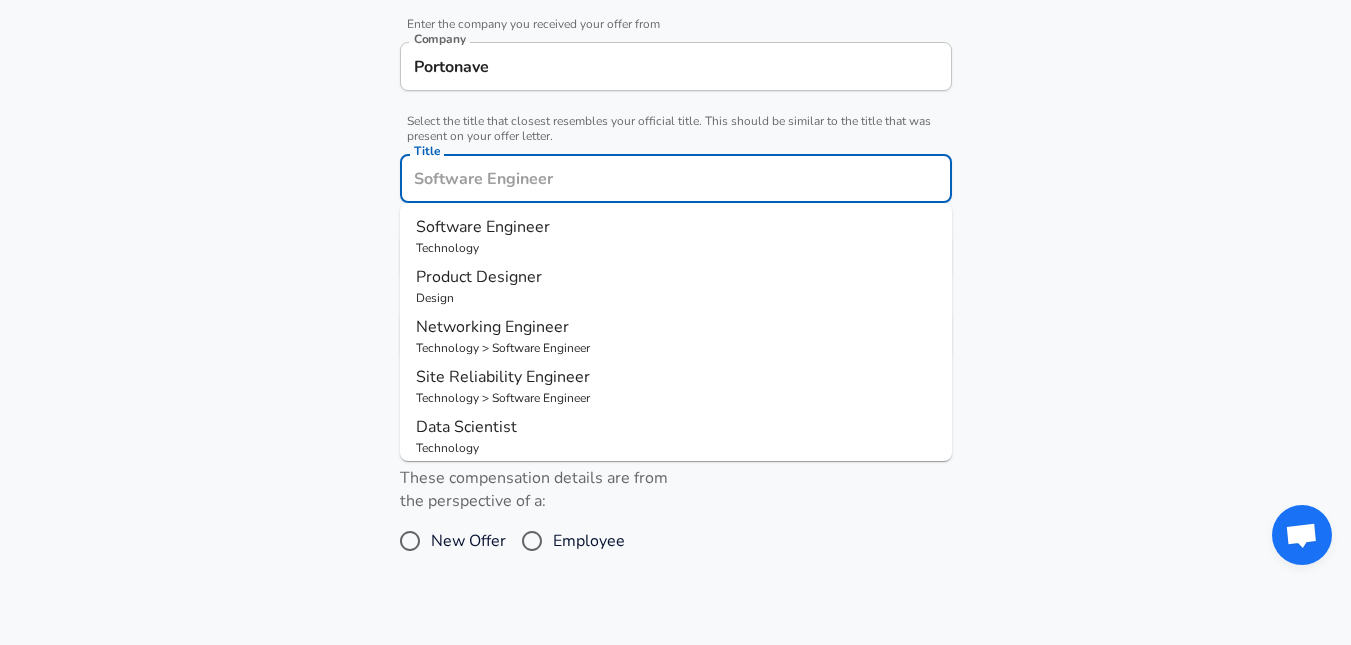 click on "Title" at bounding box center (676, 178) 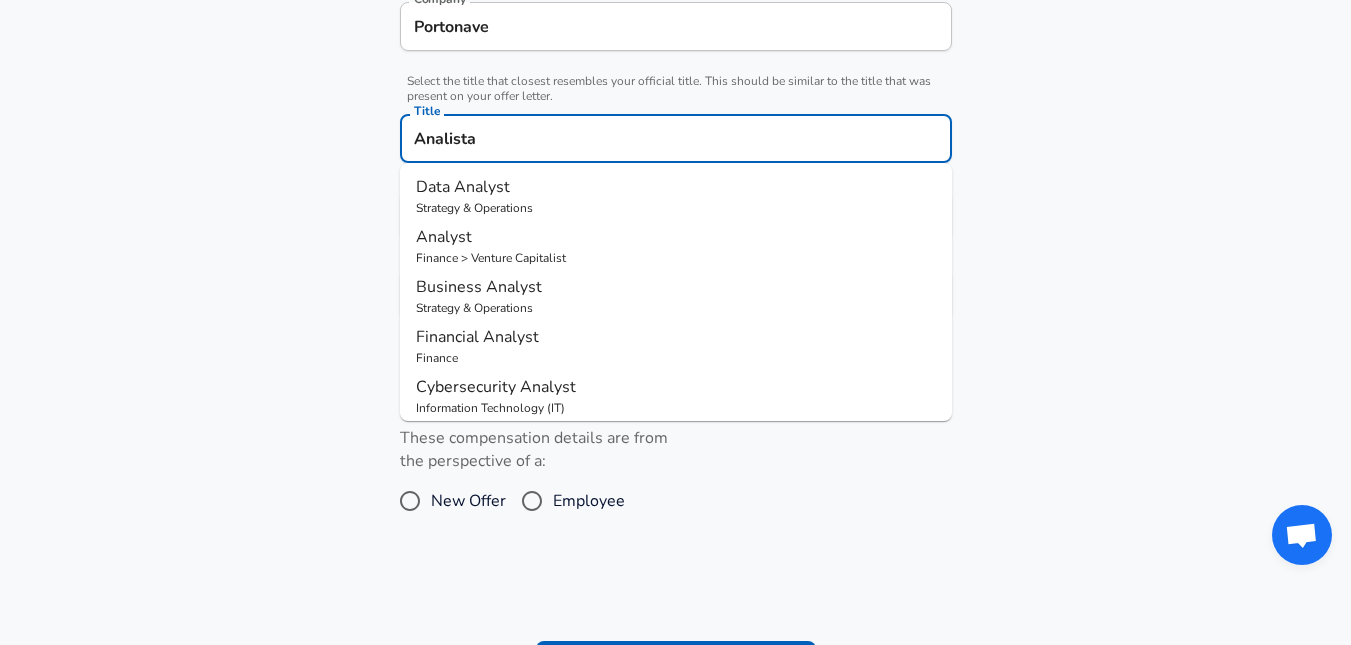 click on "Data Analyst" at bounding box center [463, 187] 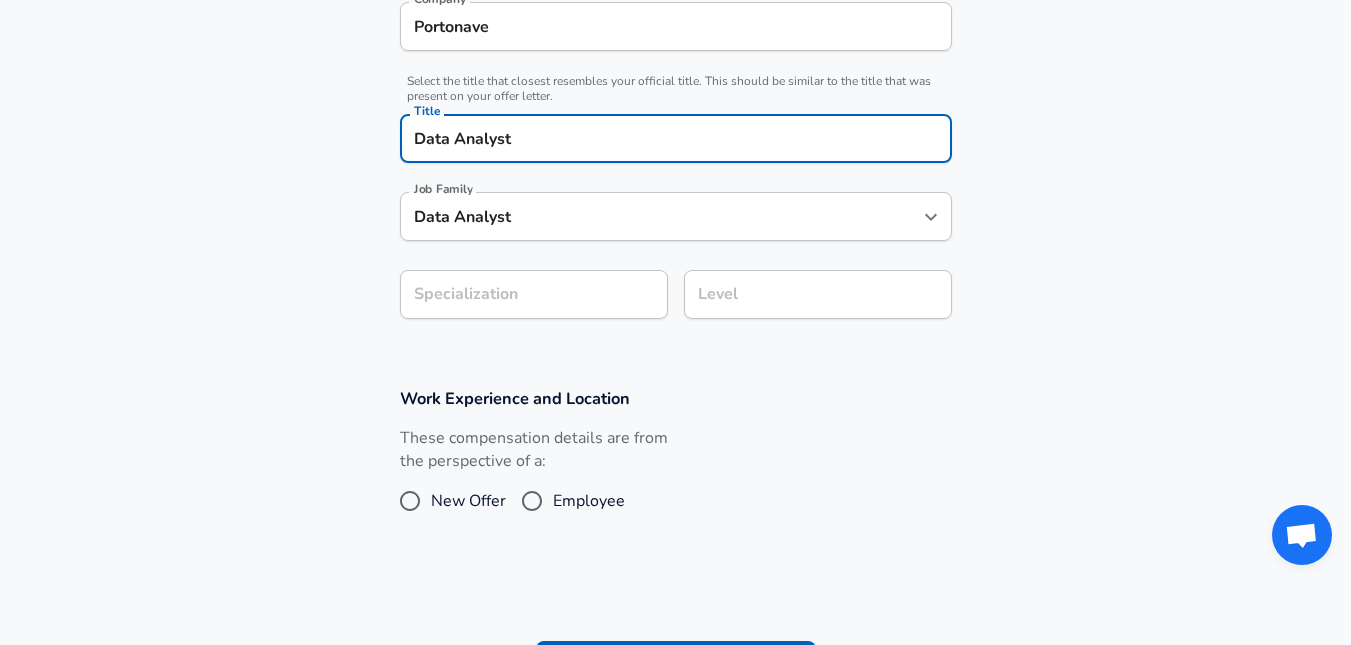 click on "Data Analyst" at bounding box center (661, 216) 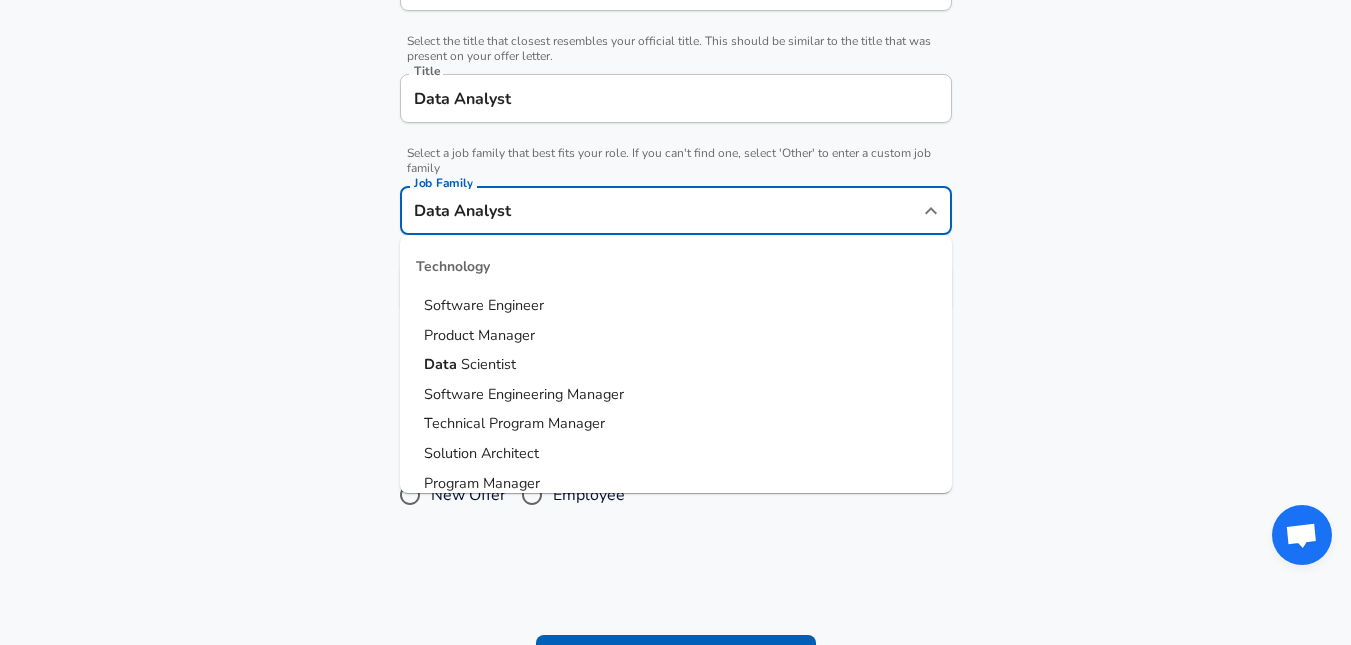 scroll, scrollTop: 2306, scrollLeft: 0, axis: vertical 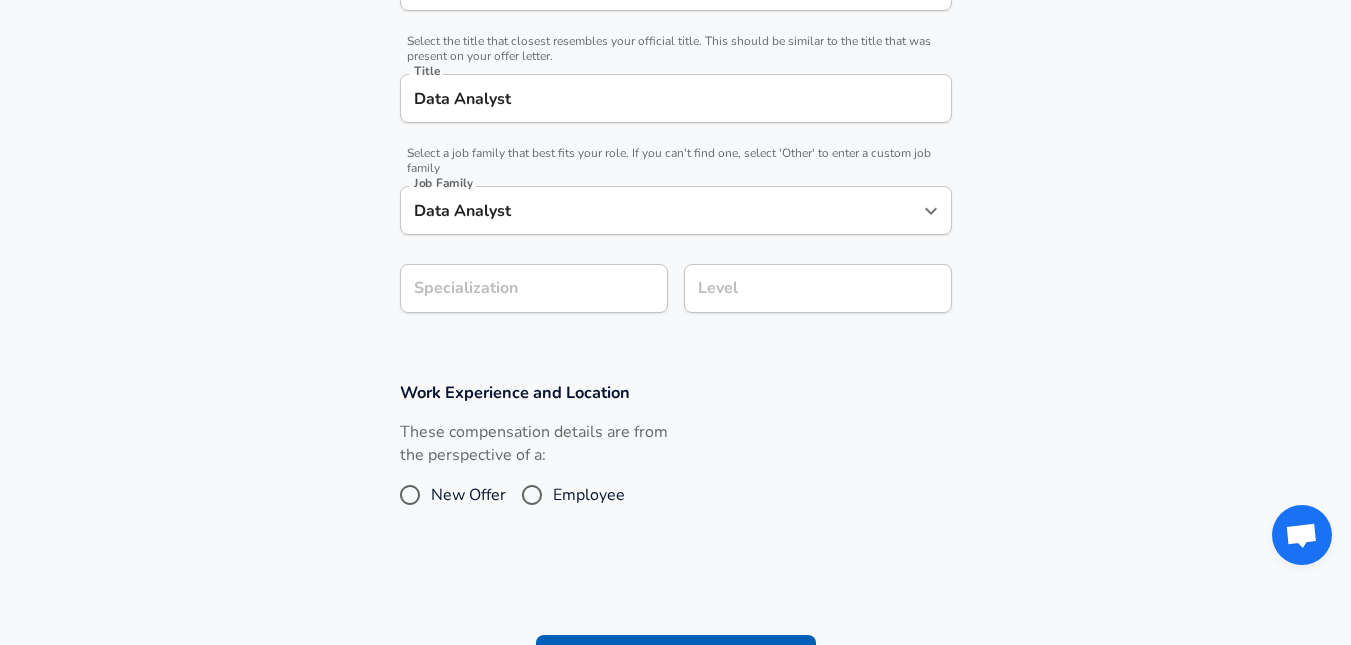click on "Company & Title Information   Enter the company you received your offer from Company Portonave Company   Select the title that closest resembles your official title. This should be similar to the title that was present on your offer letter. Title Data Analyst Title   Select a job family that best fits your role. If you can't find one, select 'Other' to enter a custom job family Job Family Data Analyst Job Family Specialization Specialization Level Level" at bounding box center (675, 116) 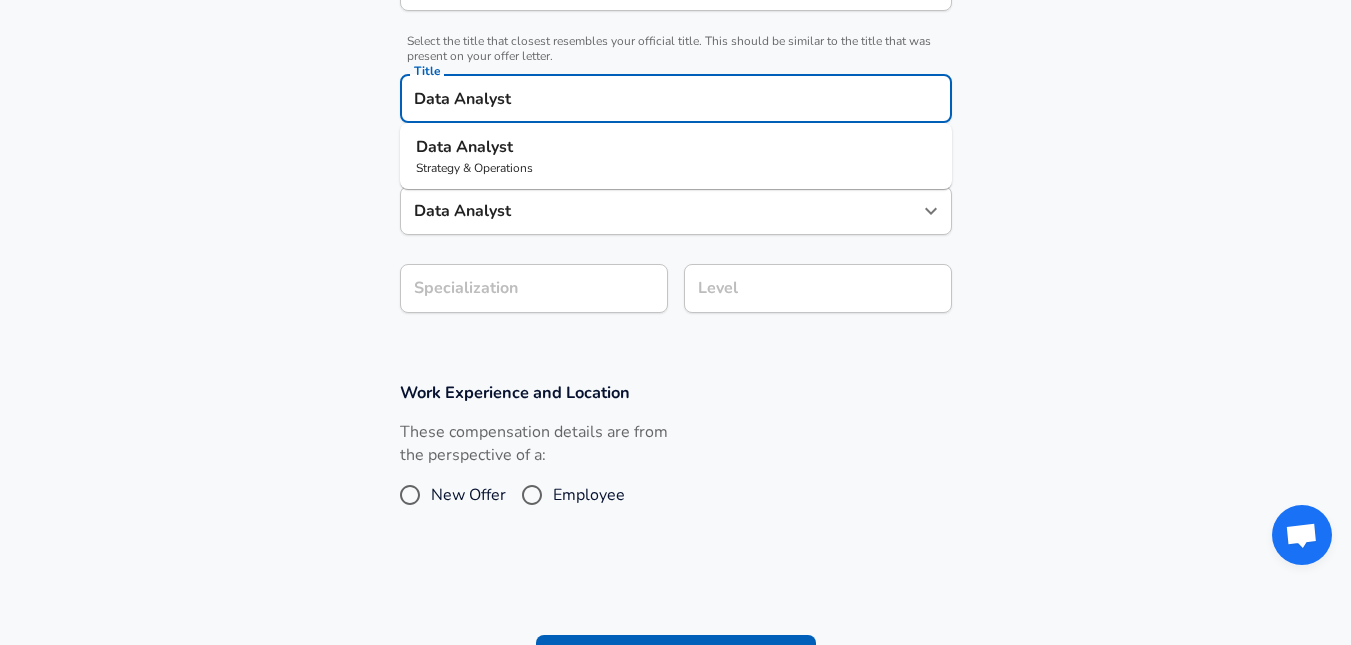 drag, startPoint x: 529, startPoint y: 102, endPoint x: 326, endPoint y: 90, distance: 203.35437 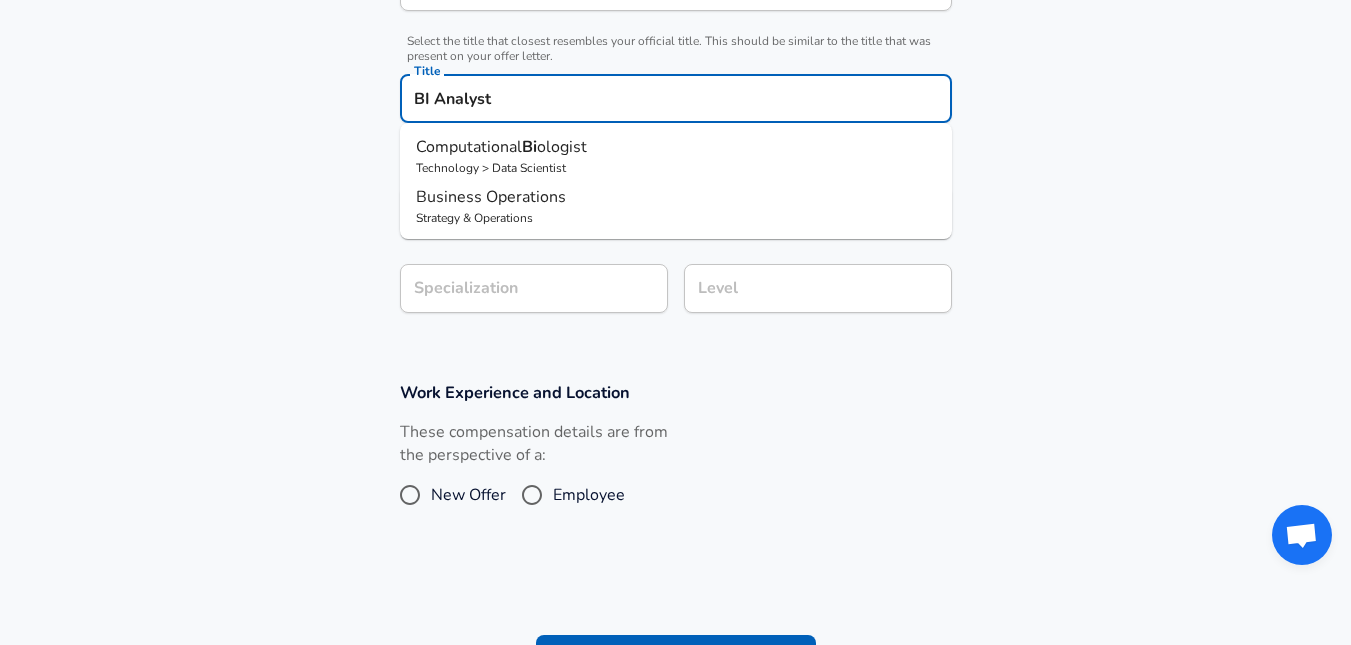 type on "BI Analyst" 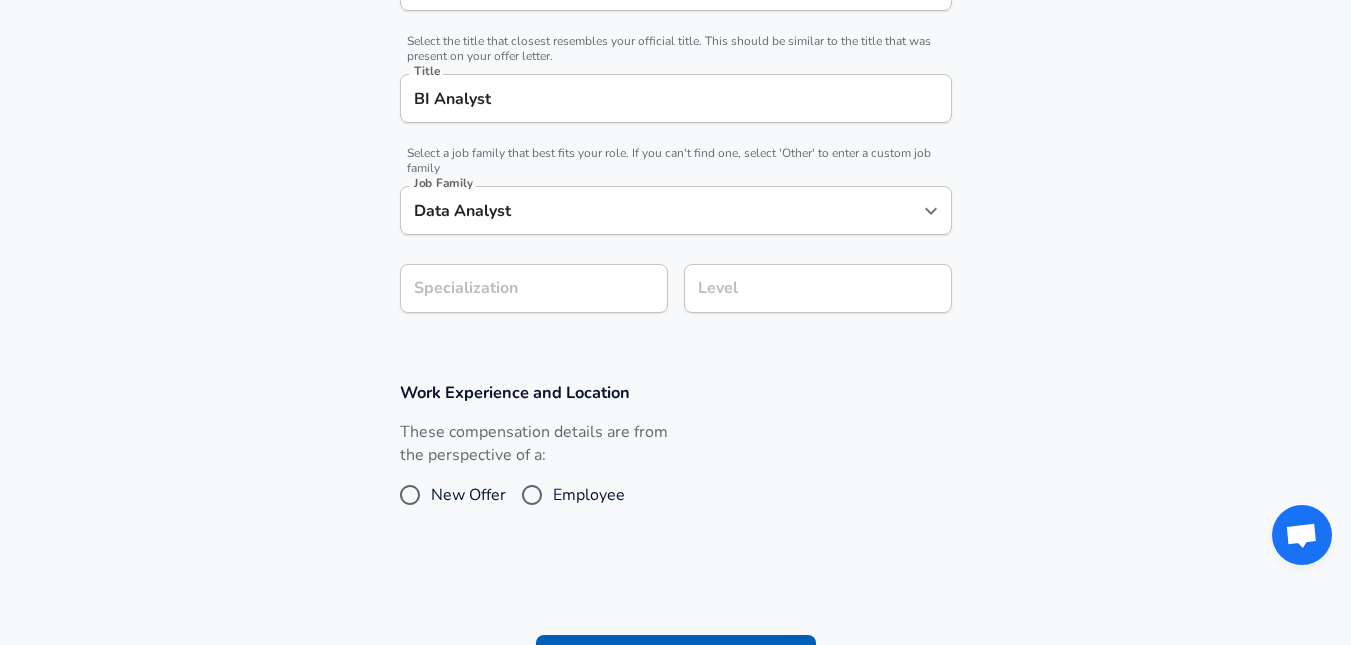 click on "Company & Title Information   Enter the company you received your offer from Company Portonave Company   Select the title that closest resembles your official title. This should be similar to the title that was present on your offer letter. Title BI Analyst Title   Select a job family that best fits your role. If you can't find one, select 'Other' to enter a custom job family Job Family Data Analyst Job Family Specialization Specialization Level Level" at bounding box center (675, 116) 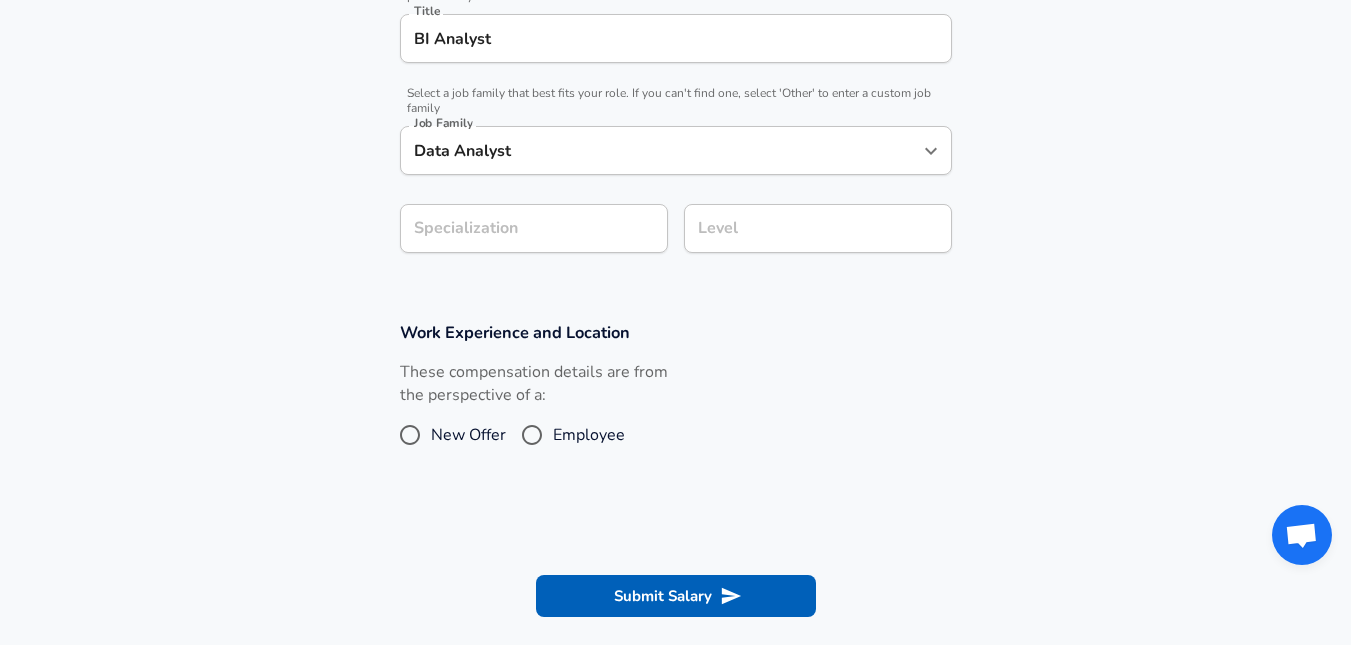 click on "Company & Title Information   Enter the company you received your offer from Company Portonave Company   Select the title that closest resembles your official title. This should be similar to the title that was present on your offer letter. Title BI Analyst Title   Select a job family that best fits your role. If you can't find one, select 'Other' to enter a custom job family Job Family Data Analyst Job Family Specialization Specialization Level Level" at bounding box center [675, 56] 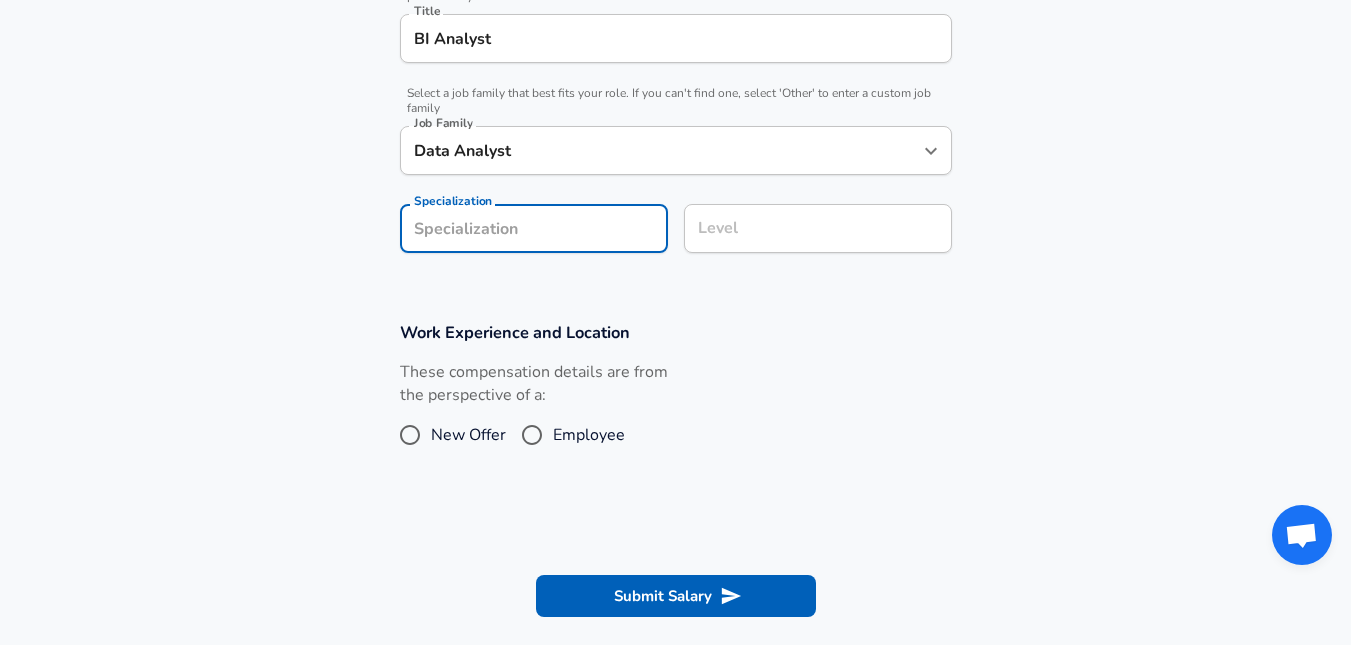 click on "Specialization" at bounding box center [534, 228] 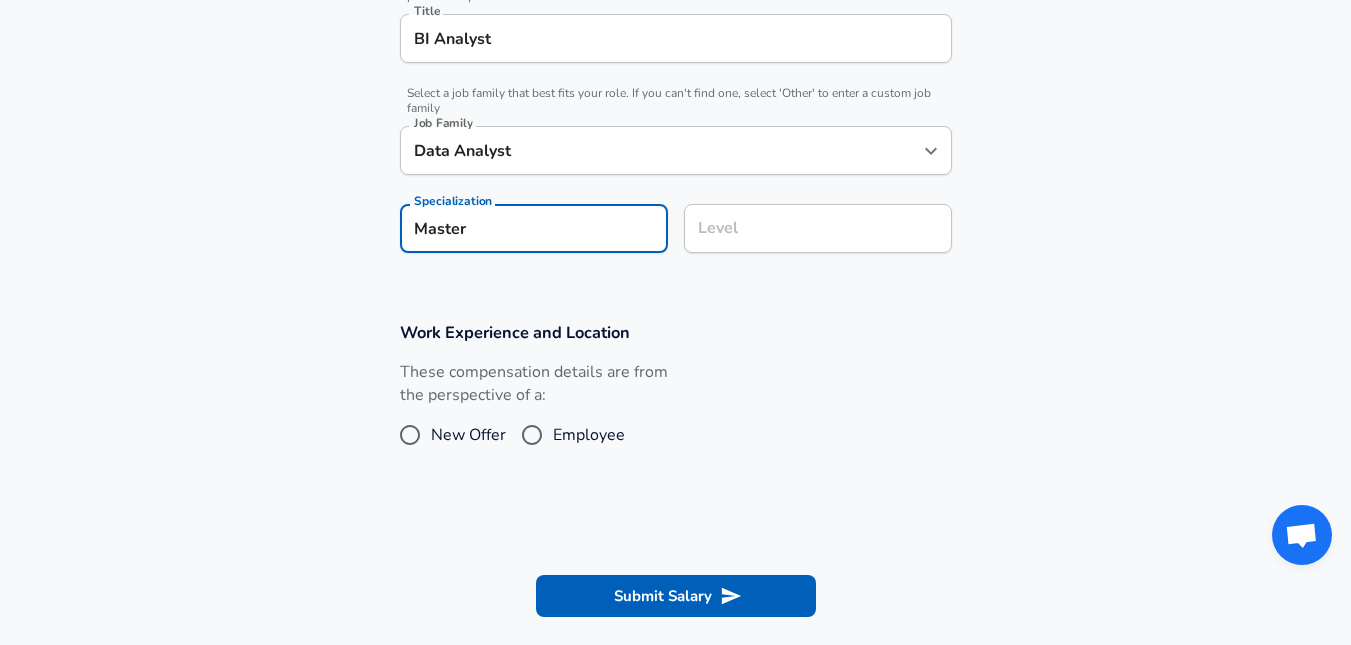 type on "Master" 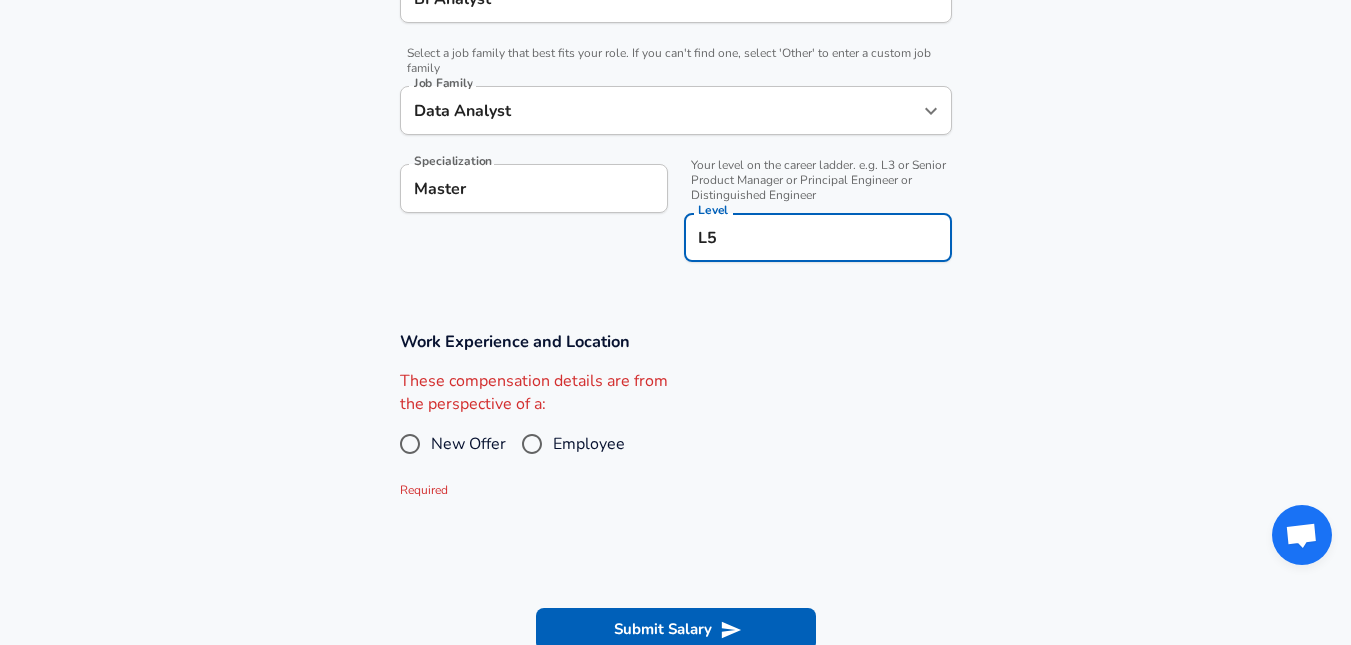type on "L5" 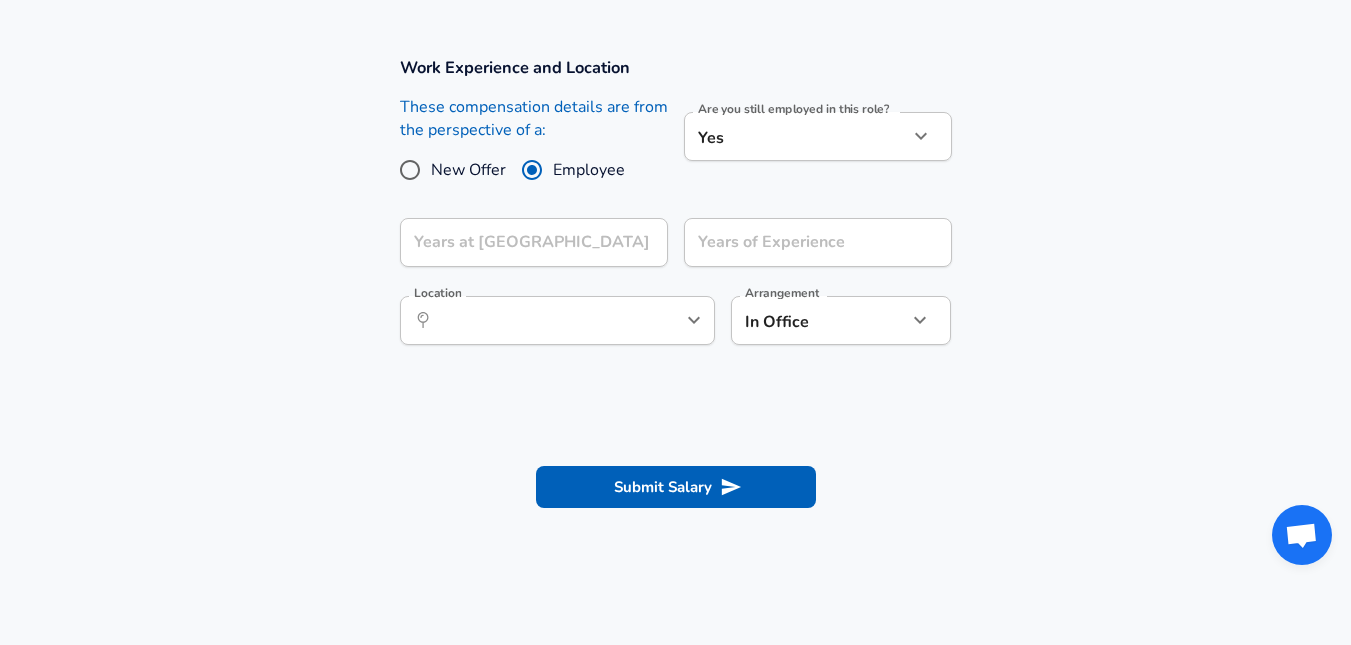 scroll, scrollTop: 856, scrollLeft: 0, axis: vertical 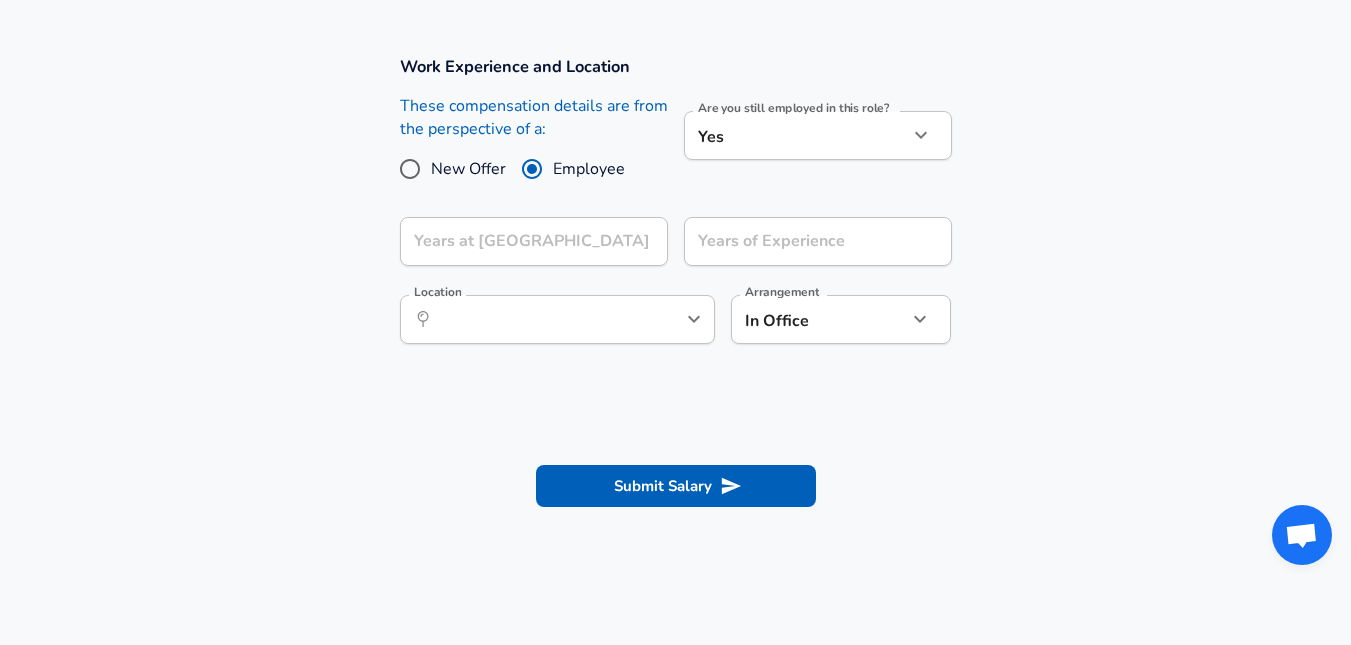 click 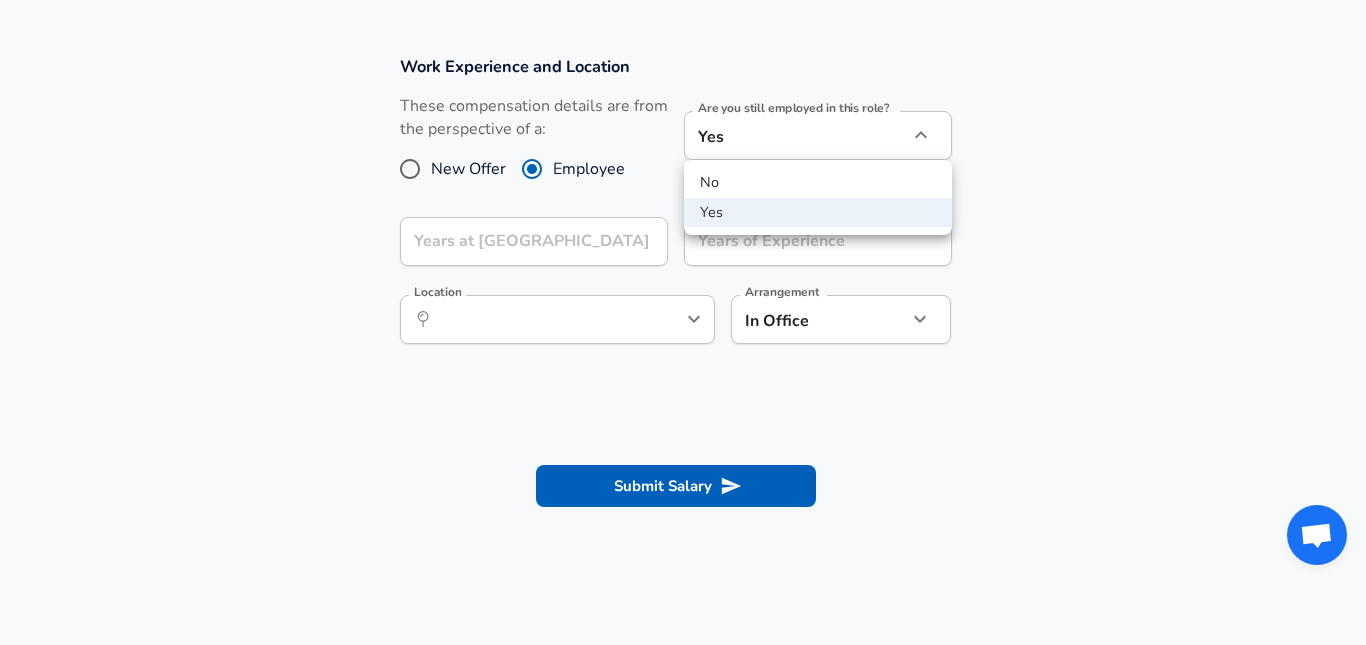 click at bounding box center [683, 322] 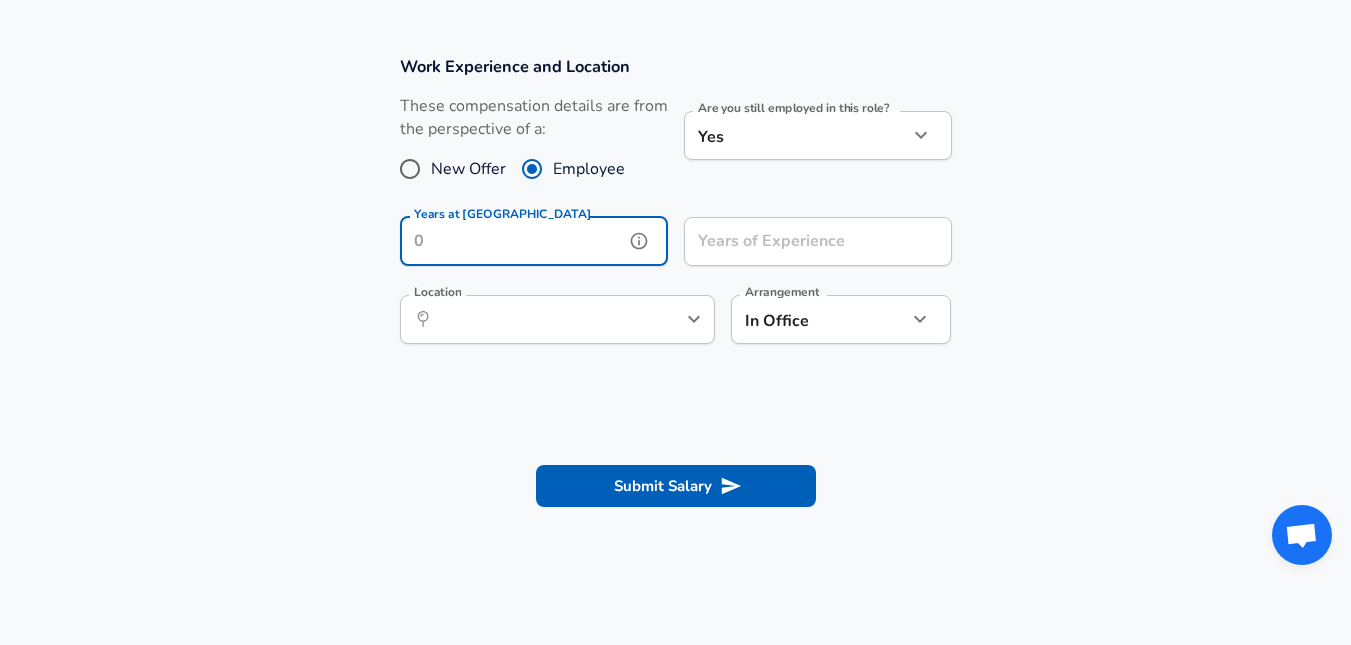 click on "Years at [GEOGRAPHIC_DATA]" at bounding box center [512, 241] 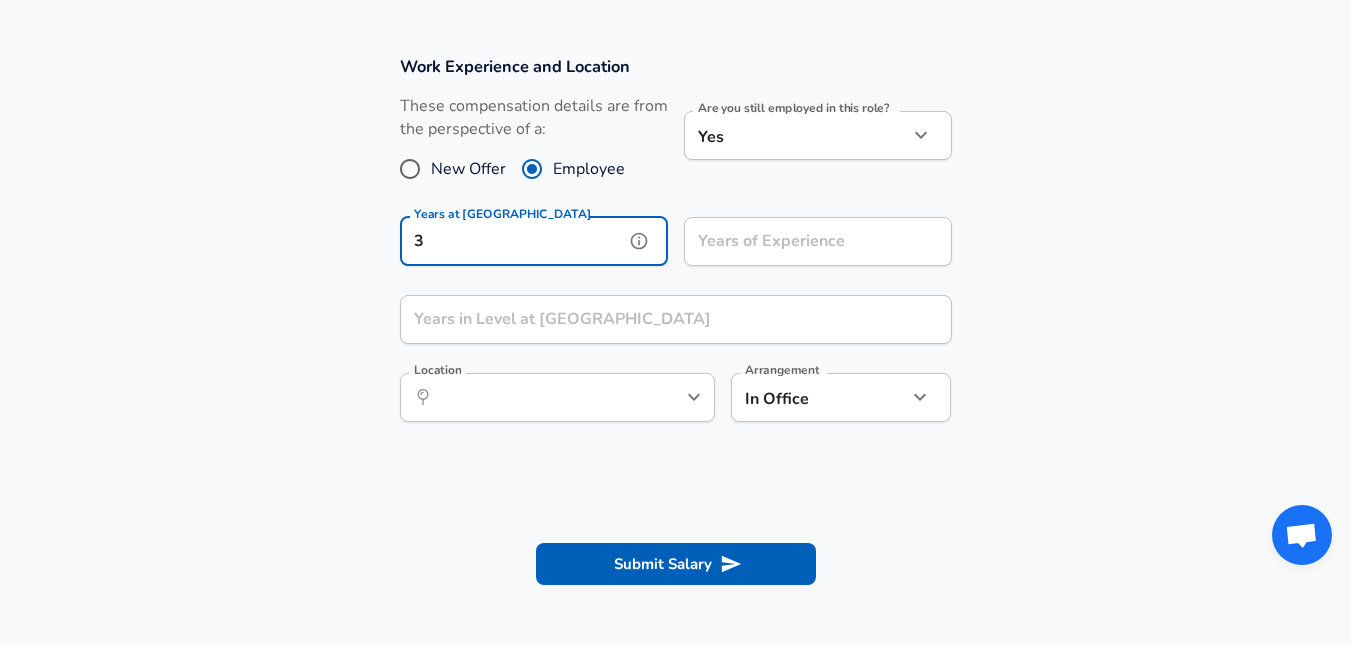 type on "3" 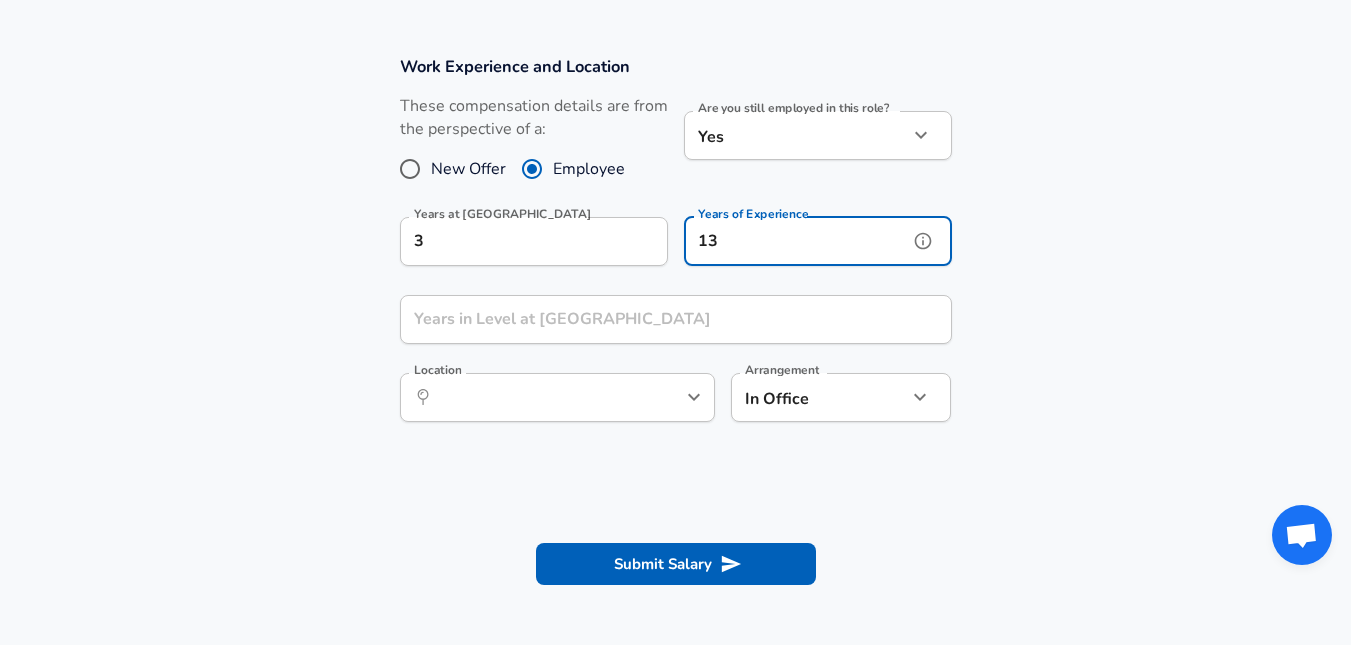 type on "13" 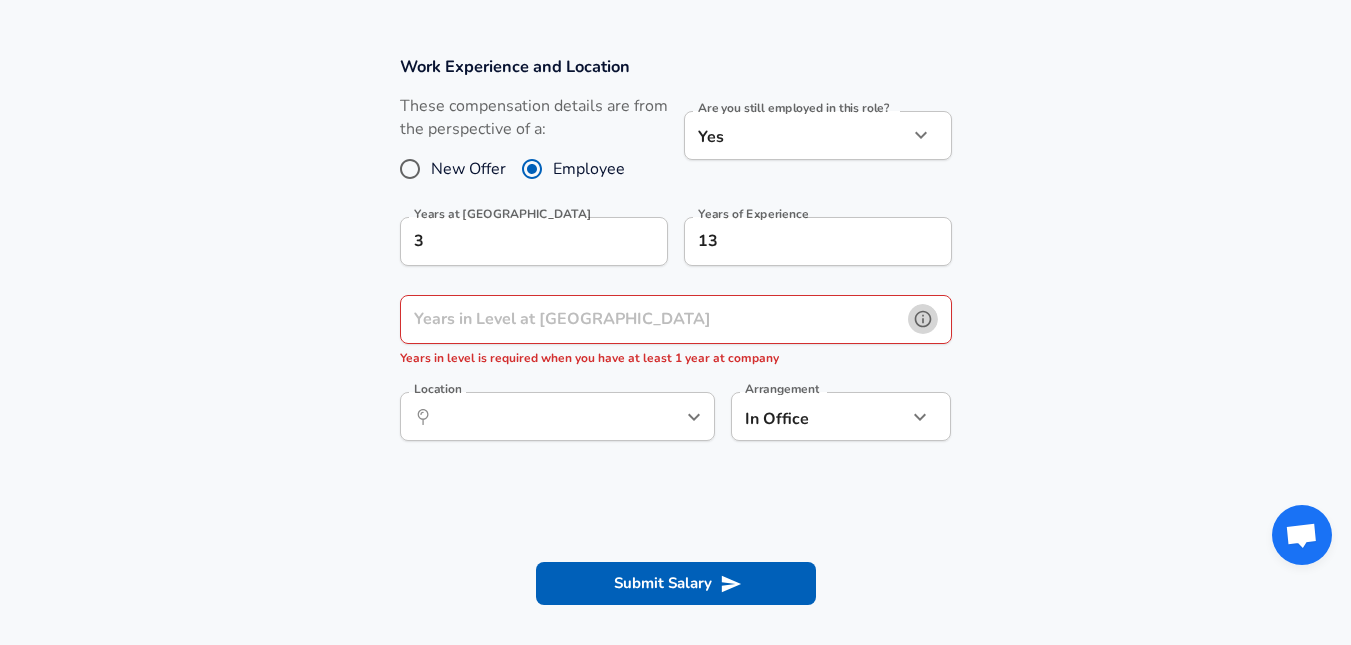click 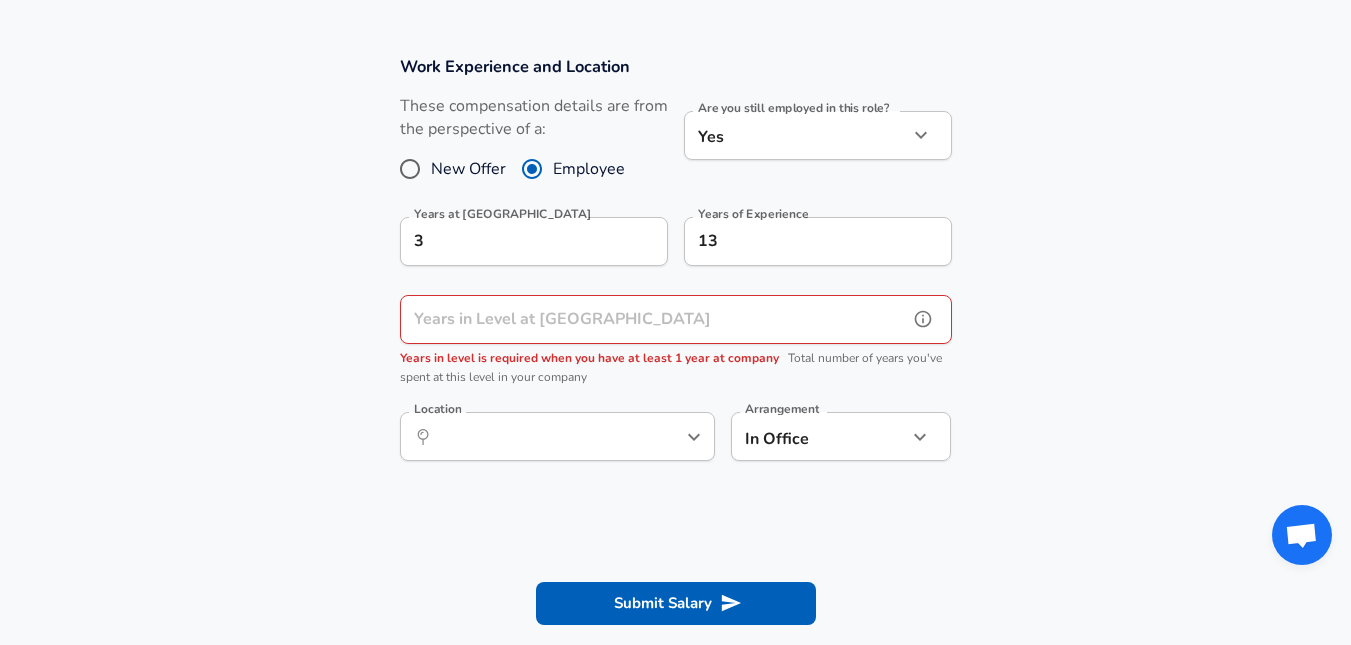 click on "Years in Level at [GEOGRAPHIC_DATA]" at bounding box center (654, 319) 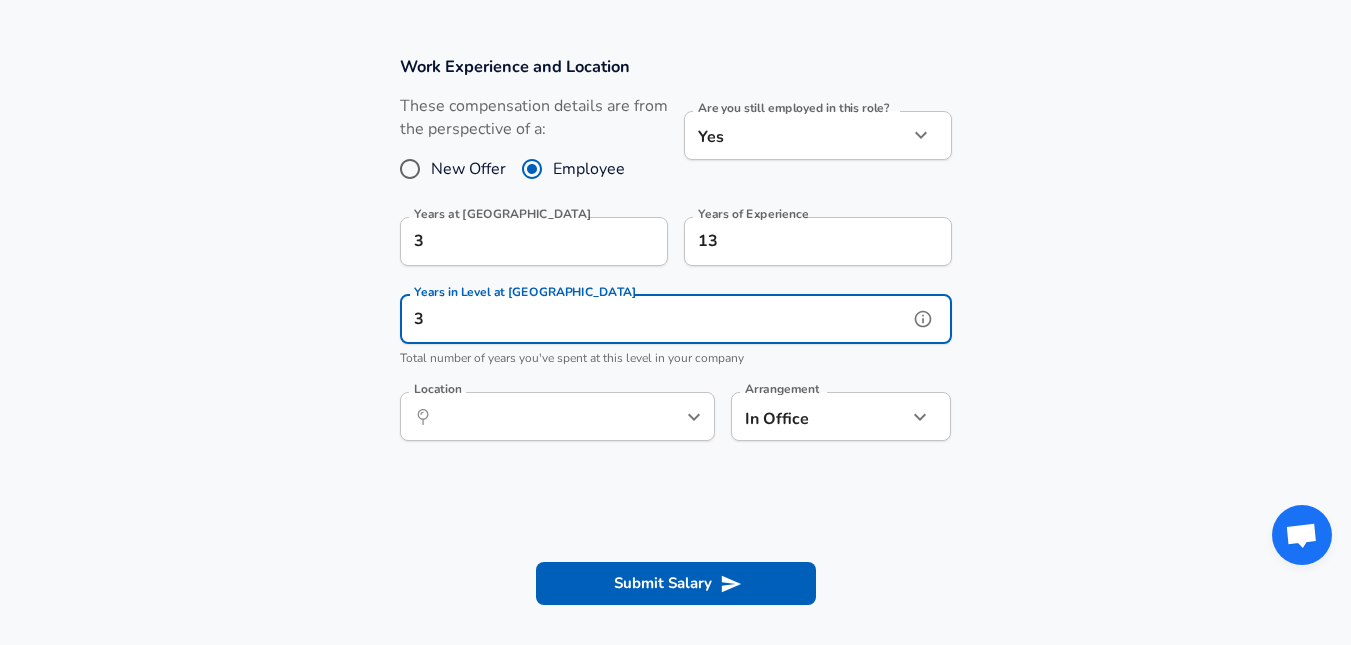 type on "3" 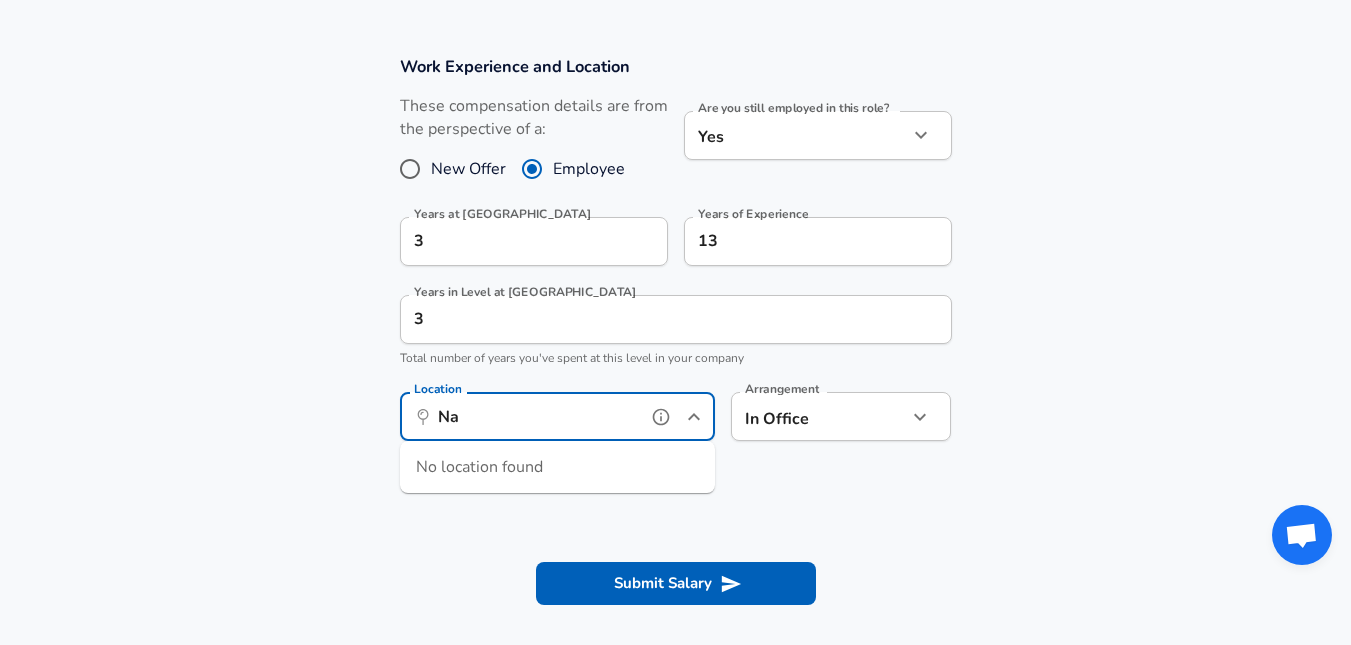 type on "N" 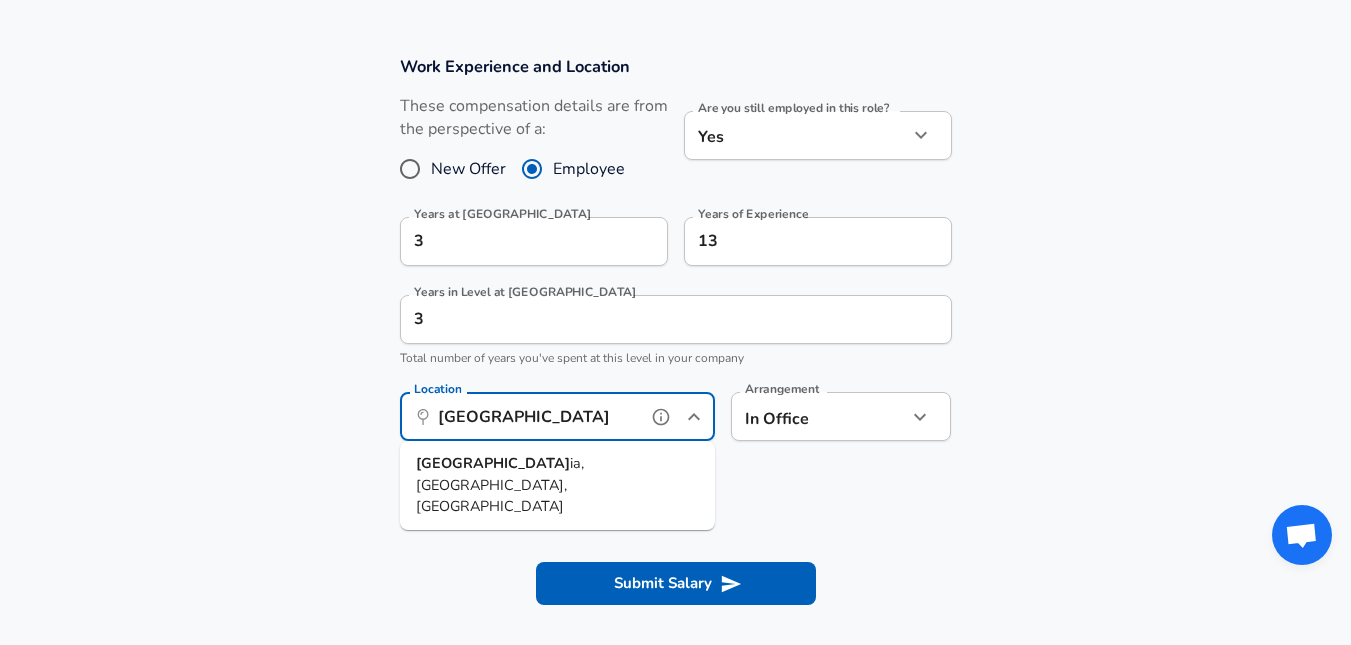 click on "ia, [GEOGRAPHIC_DATA], [GEOGRAPHIC_DATA]" at bounding box center [500, 484] 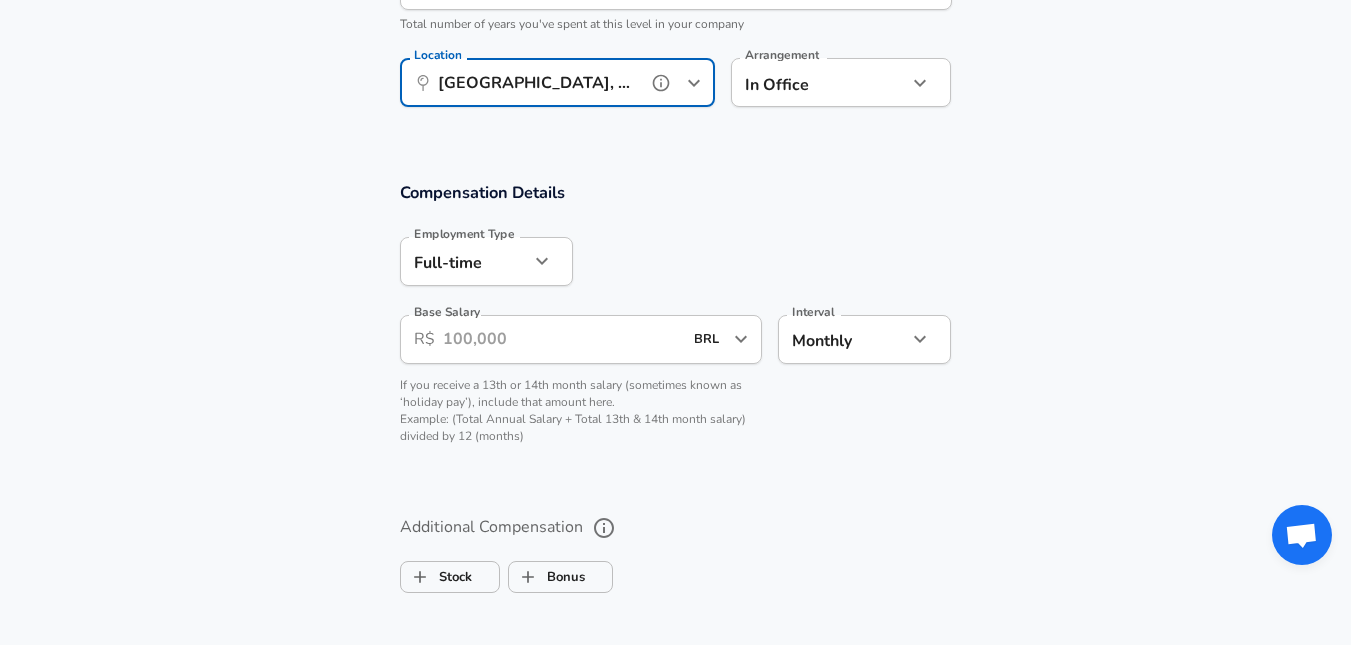 scroll, scrollTop: 1262, scrollLeft: 0, axis: vertical 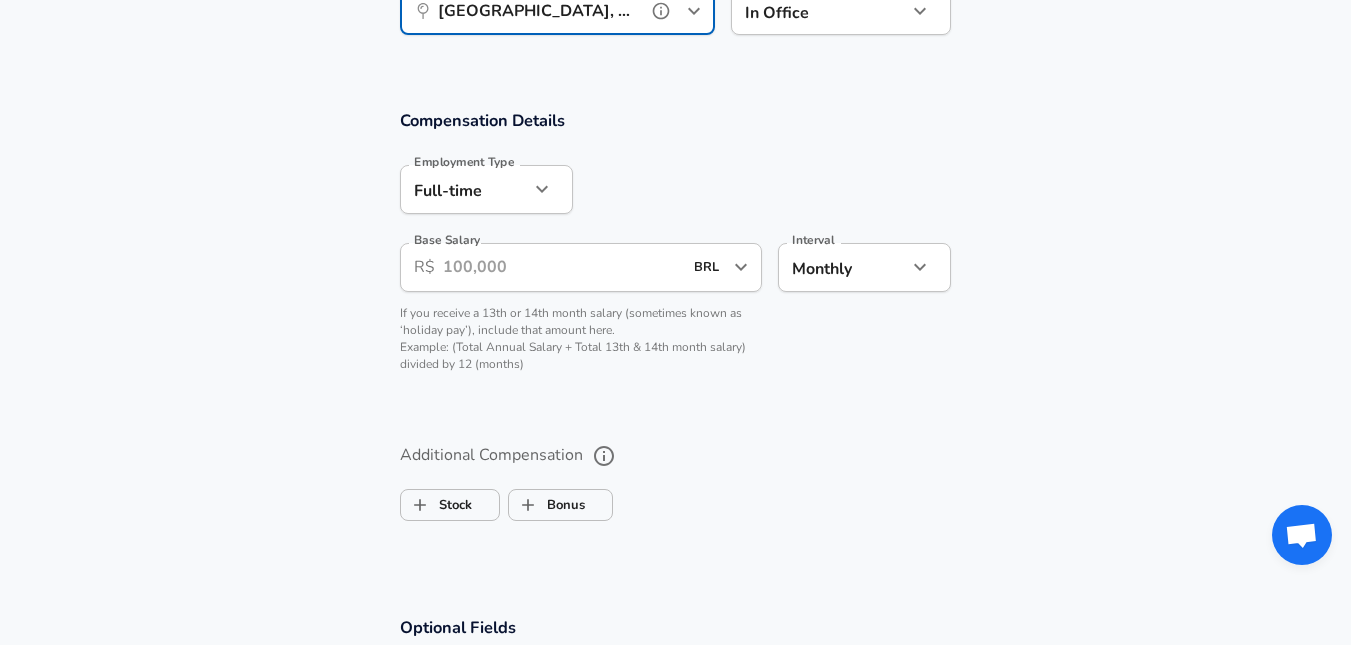 type on "[GEOGRAPHIC_DATA], [GEOGRAPHIC_DATA], [GEOGRAPHIC_DATA]" 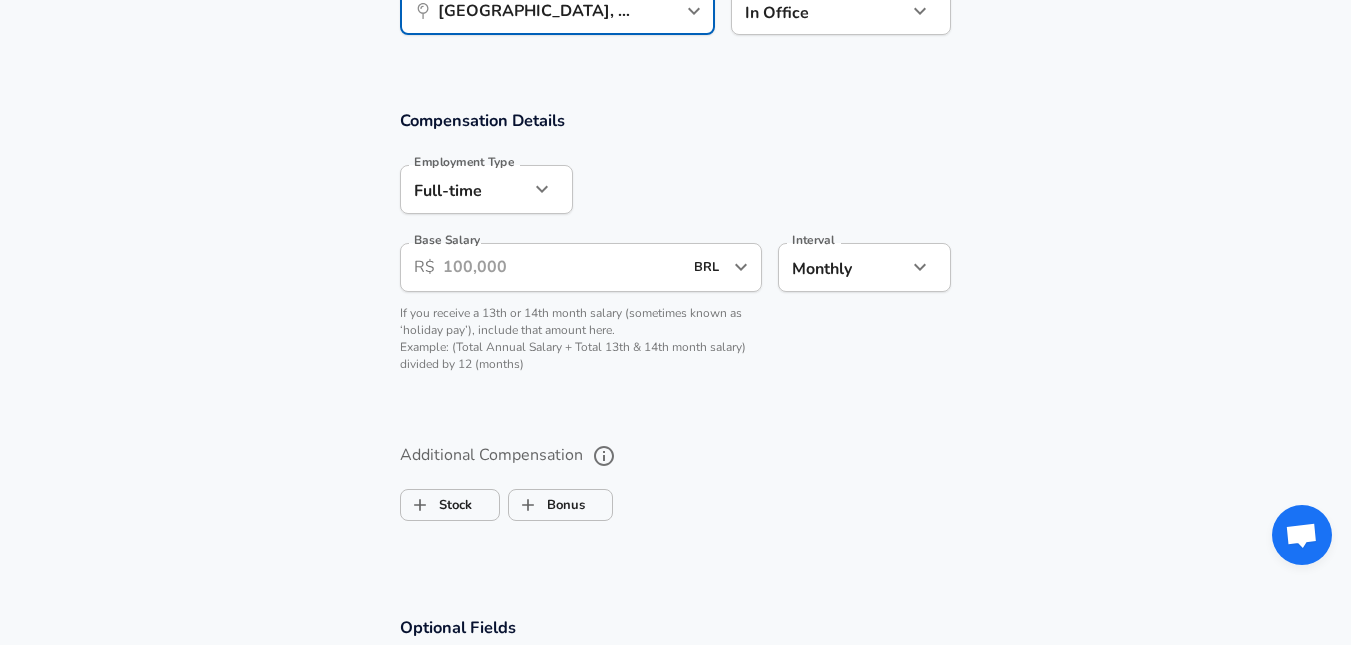 click on "Base Salary" at bounding box center (563, 267) 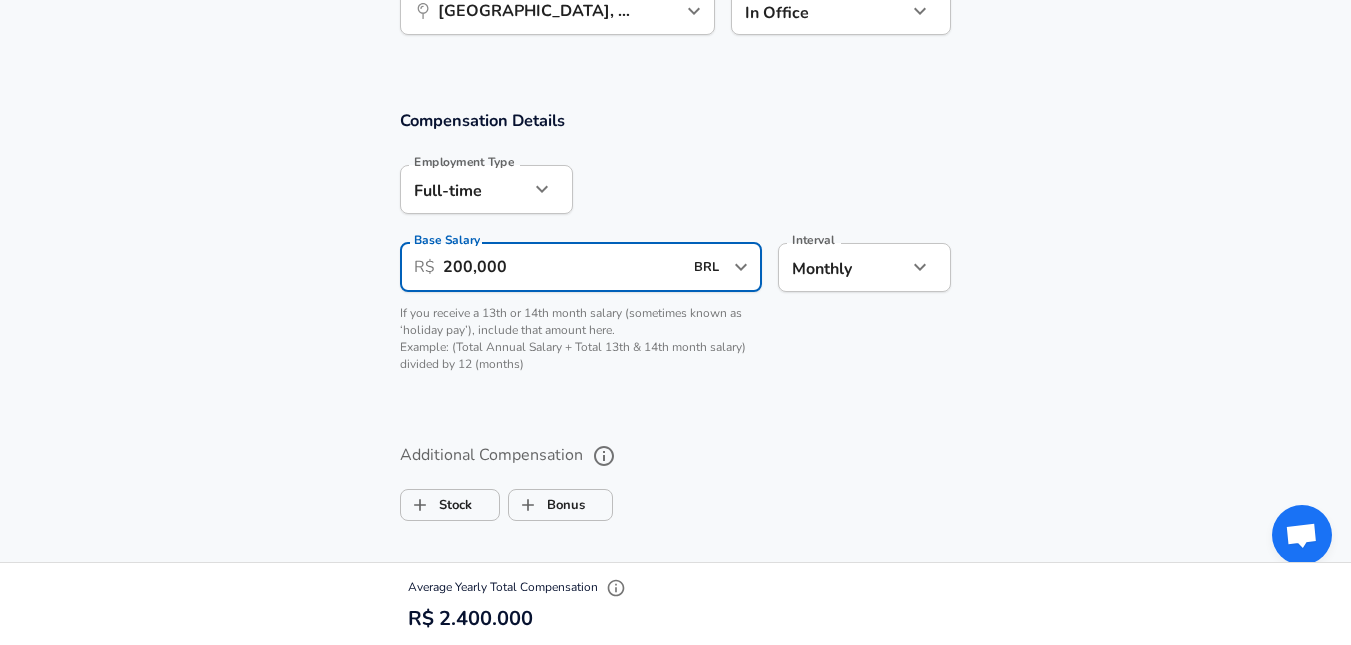 type on "200,000" 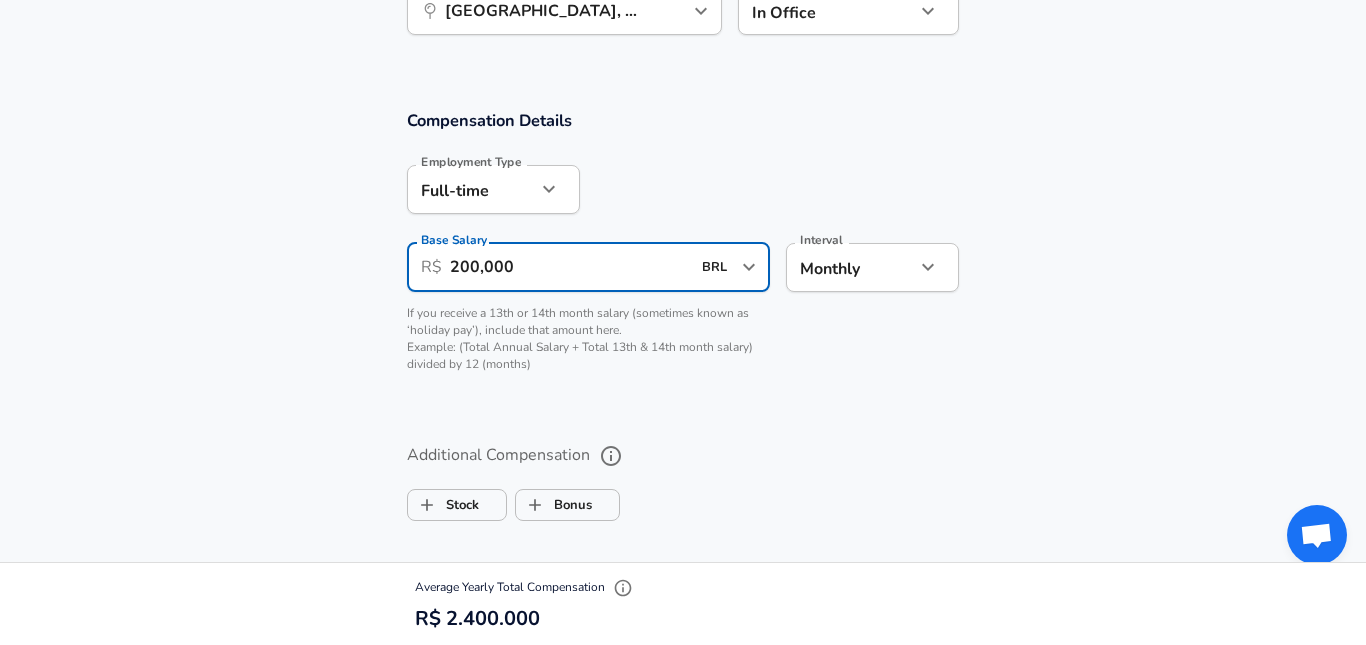 click on "We value your privacy We use cookies to enhance your browsing experience, serve personalized ads or content, and analyze our traffic. By clicking "Accept All", you consent to our use of cookies. Customize    Accept All   Customize Consent Preferences   We use cookies to help you navigate efficiently and perform certain functions. You will find detailed information about all cookies under each consent category below. The cookies that are categorized as "Necessary" are stored on your browser as they are essential for enabling the basic functionalities of the site. ...  Show more Necessary Always Active Necessary cookies are required to enable the basic features of this site, such as providing secure log-in or adjusting your consent preferences. These cookies do not store any personally identifiable data. Cookie _GRECAPTCHA Duration 5 months 27 days Description Google Recaptcha service sets this cookie to identify bots to protect the website against malicious spam attacks. Cookie __stripe_mid Duration 1 year MR" at bounding box center [683, -940] 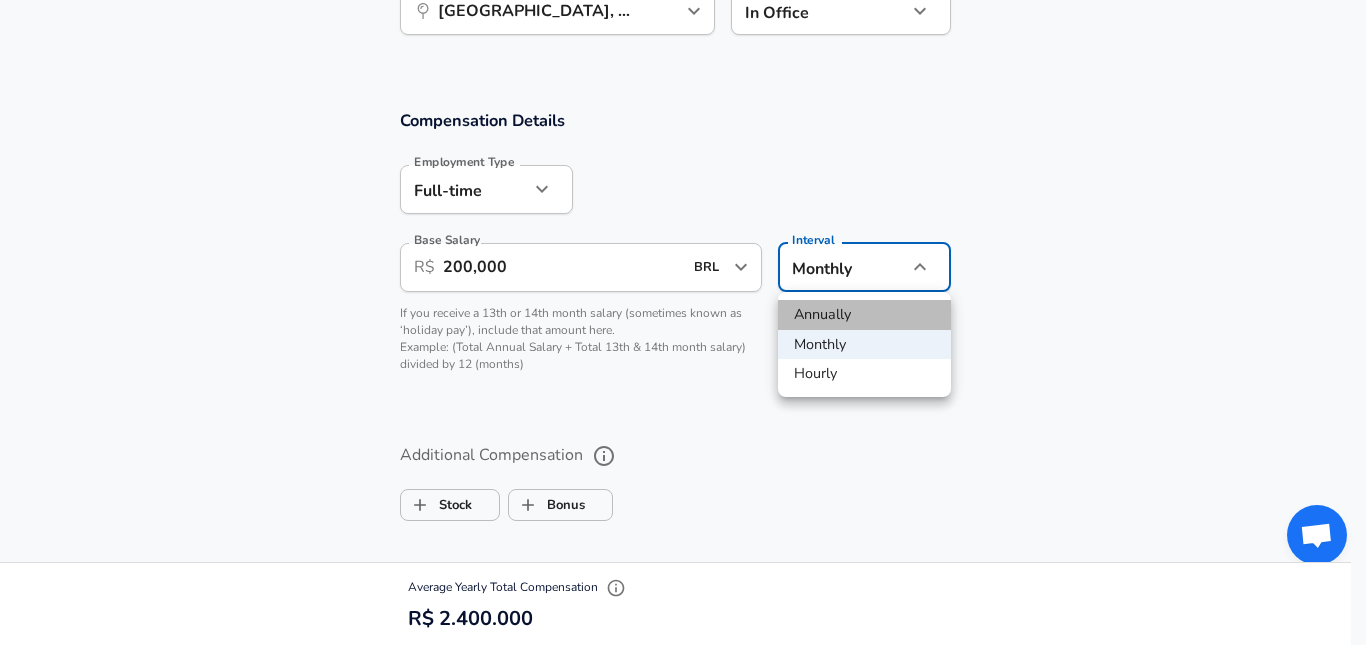 click on "Annually" at bounding box center [864, 315] 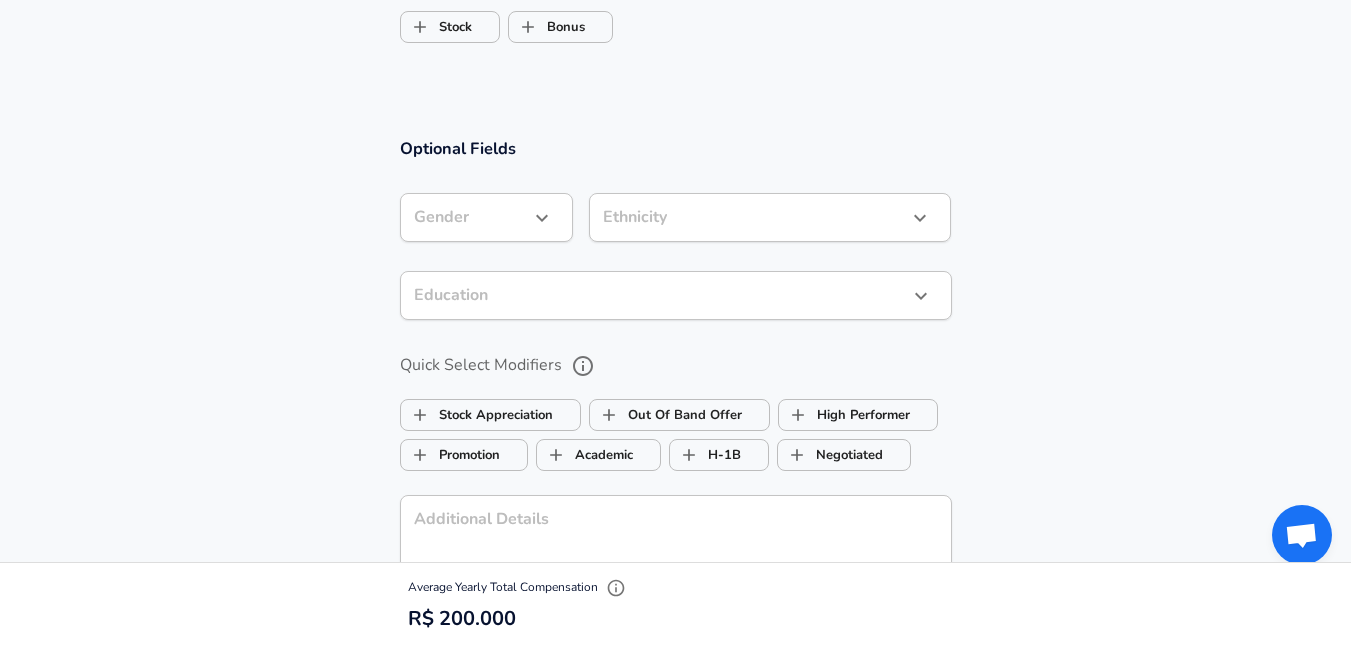 scroll, scrollTop: 1711, scrollLeft: 0, axis: vertical 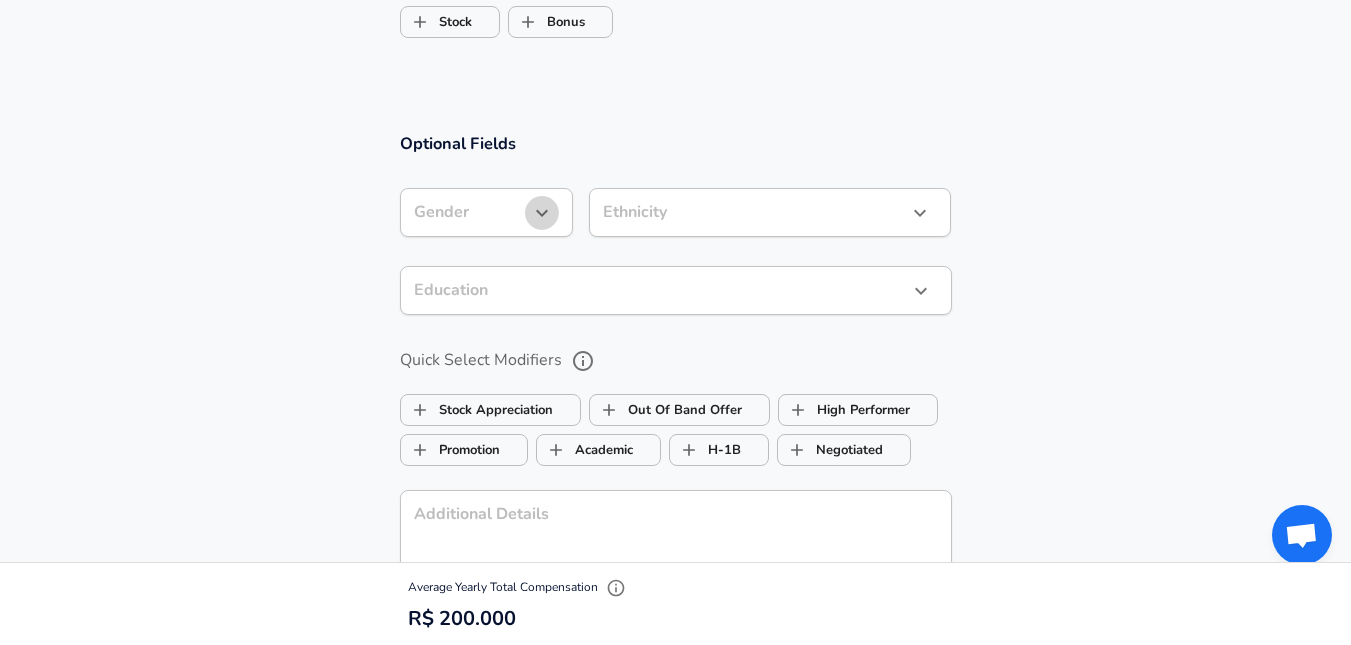 click 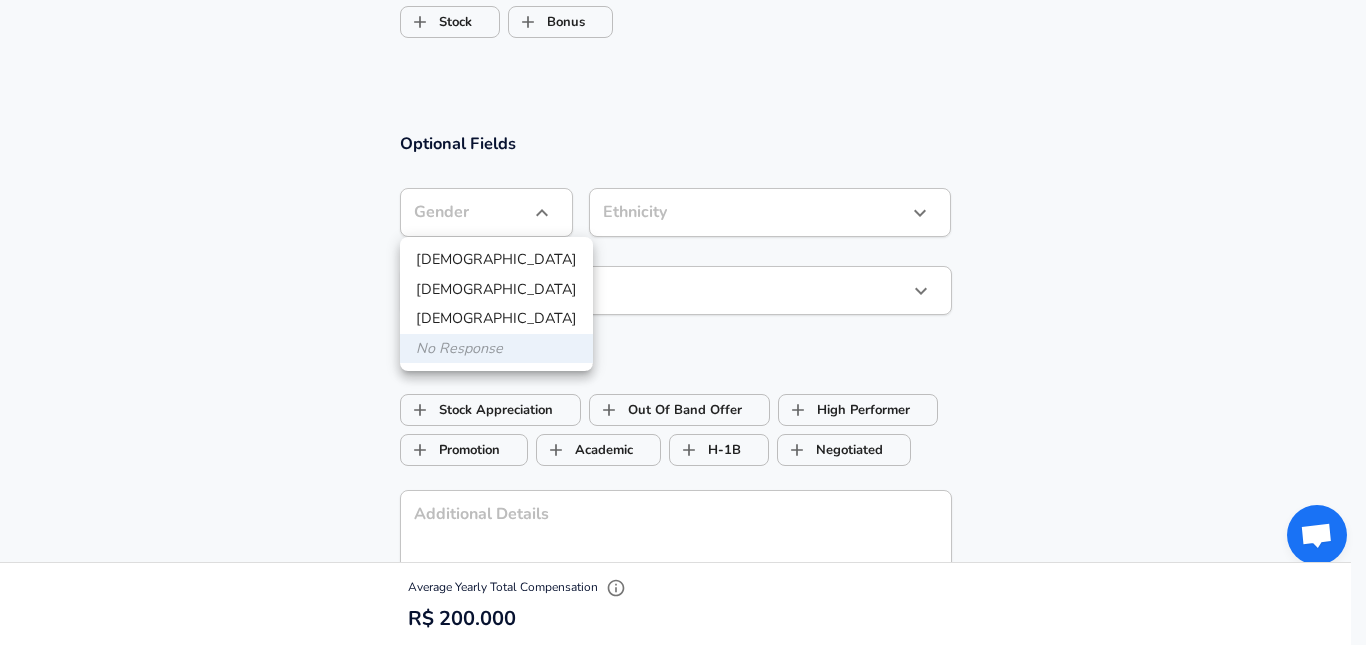 click on "[DEMOGRAPHIC_DATA]" at bounding box center [496, 260] 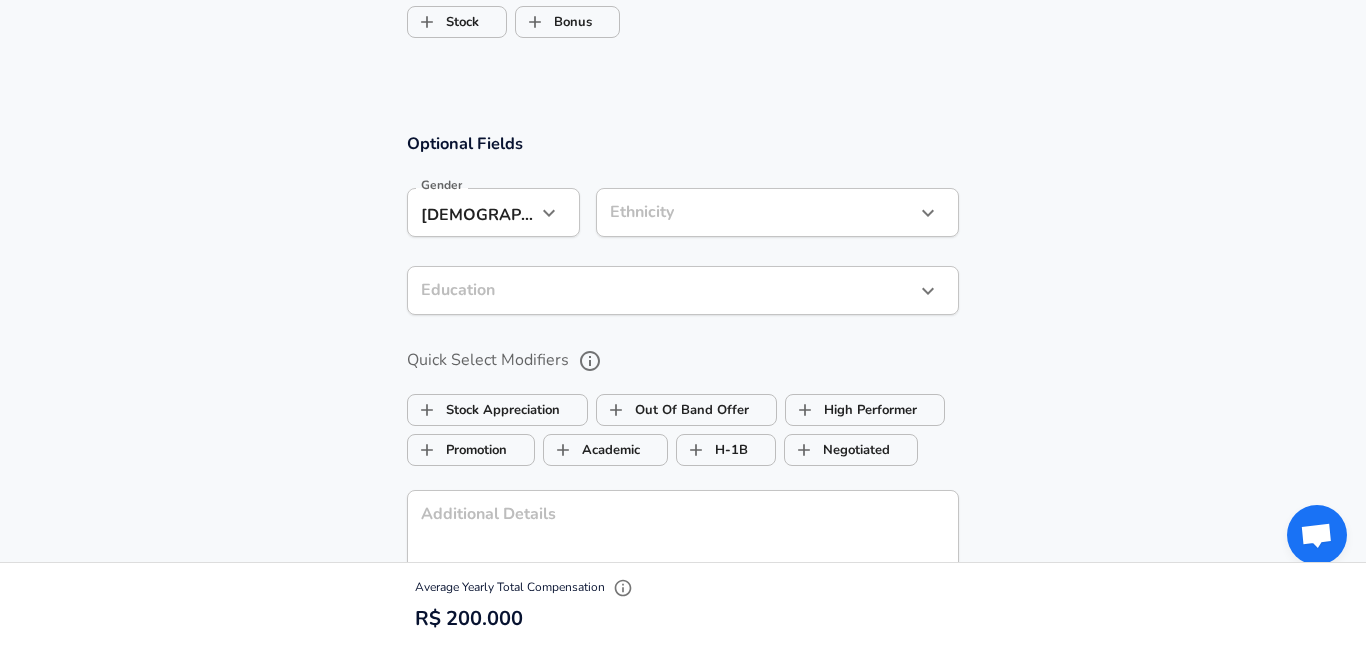 click on "We value your privacy We use cookies to enhance your browsing experience, serve personalized ads or content, and analyze our traffic. By clicking "Accept All", you consent to our use of cookies. Customize    Accept All   Customize Consent Preferences   We use cookies to help you navigate efficiently and perform certain functions. You will find detailed information about all cookies under each consent category below. The cookies that are categorized as "Necessary" are stored on your browser as they are essential for enabling the basic functionalities of the site. ...  Show more Necessary Always Active Necessary cookies are required to enable the basic features of this site, such as providing secure log-in or adjusting your consent preferences. These cookies do not store any personally identifiable data. Cookie _GRECAPTCHA Duration 5 months 27 days Description Google Recaptcha service sets this cookie to identify bots to protect the website against malicious spam attacks. Cookie __stripe_mid Duration 1 year MR" at bounding box center (683, -1389) 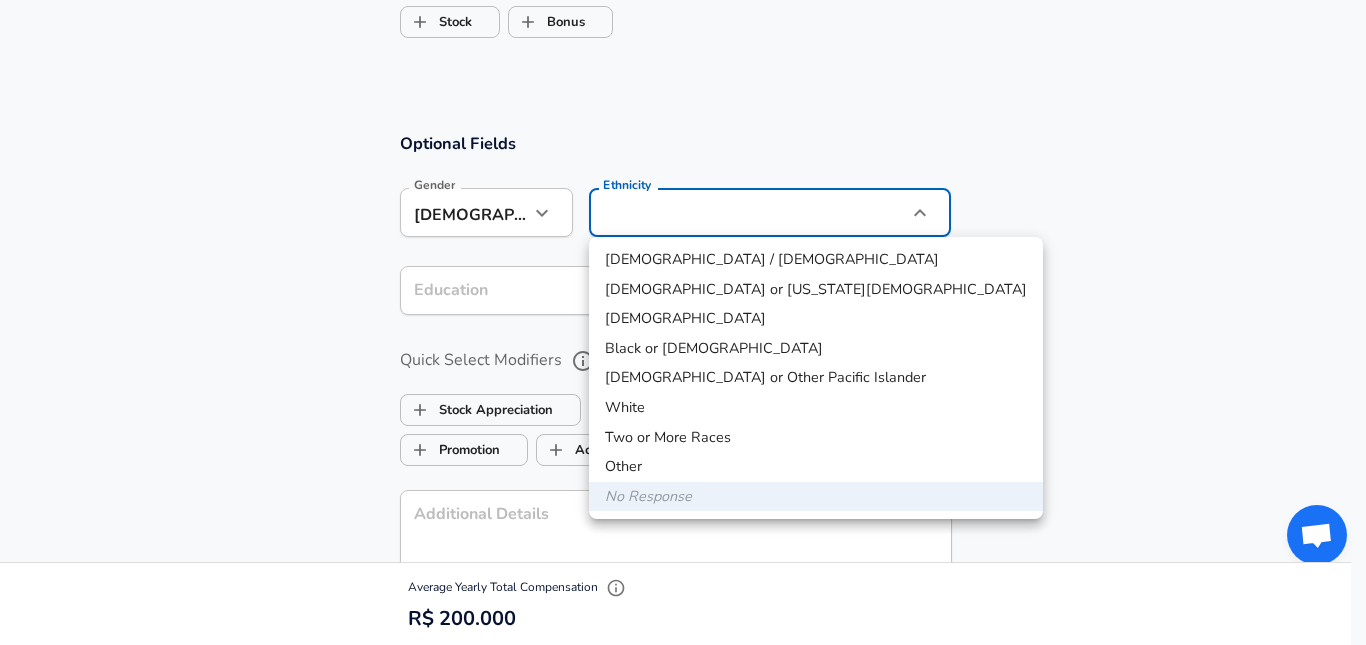 click on "White" at bounding box center (816, 408) 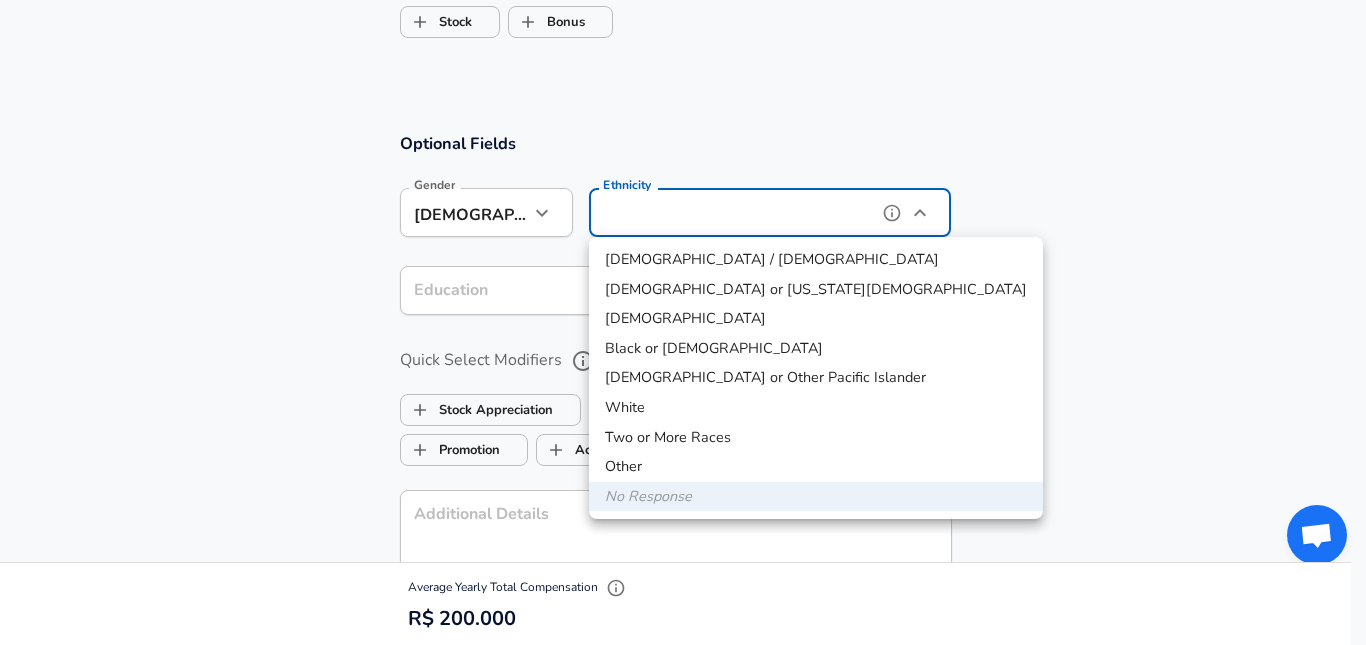type on "White" 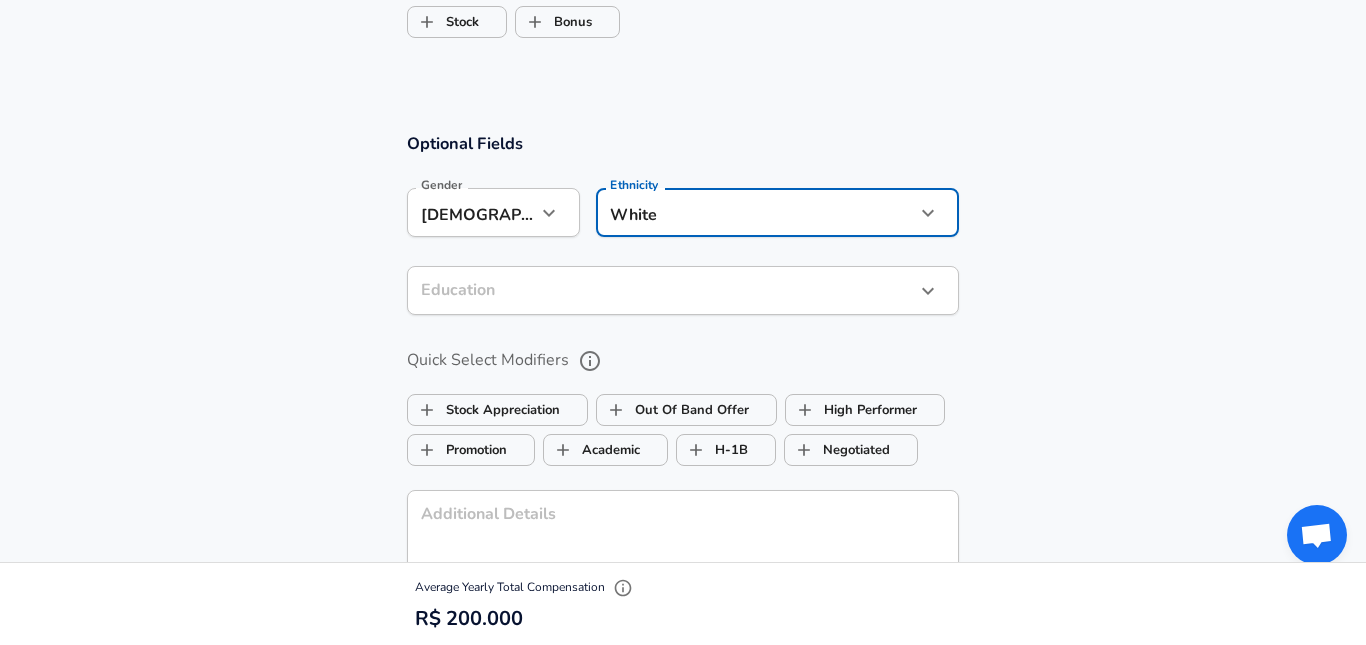 click on "We value your privacy We use cookies to enhance your browsing experience, serve personalized ads or content, and analyze our traffic. By clicking "Accept All", you consent to our use of cookies. Customize    Accept All   Customize Consent Preferences   We use cookies to help you navigate efficiently and perform certain functions. You will find detailed information about all cookies under each consent category below. The cookies that are categorized as "Necessary" are stored on your browser as they are essential for enabling the basic functionalities of the site. ...  Show more Necessary Always Active Necessary cookies are required to enable the basic features of this site, such as providing secure log-in or adjusting your consent preferences. These cookies do not store any personally identifiable data. Cookie _GRECAPTCHA Duration 5 months 27 days Description Google Recaptcha service sets this cookie to identify bots to protect the website against malicious spam attacks. Cookie __stripe_mid Duration 1 year MR" at bounding box center [683, -1389] 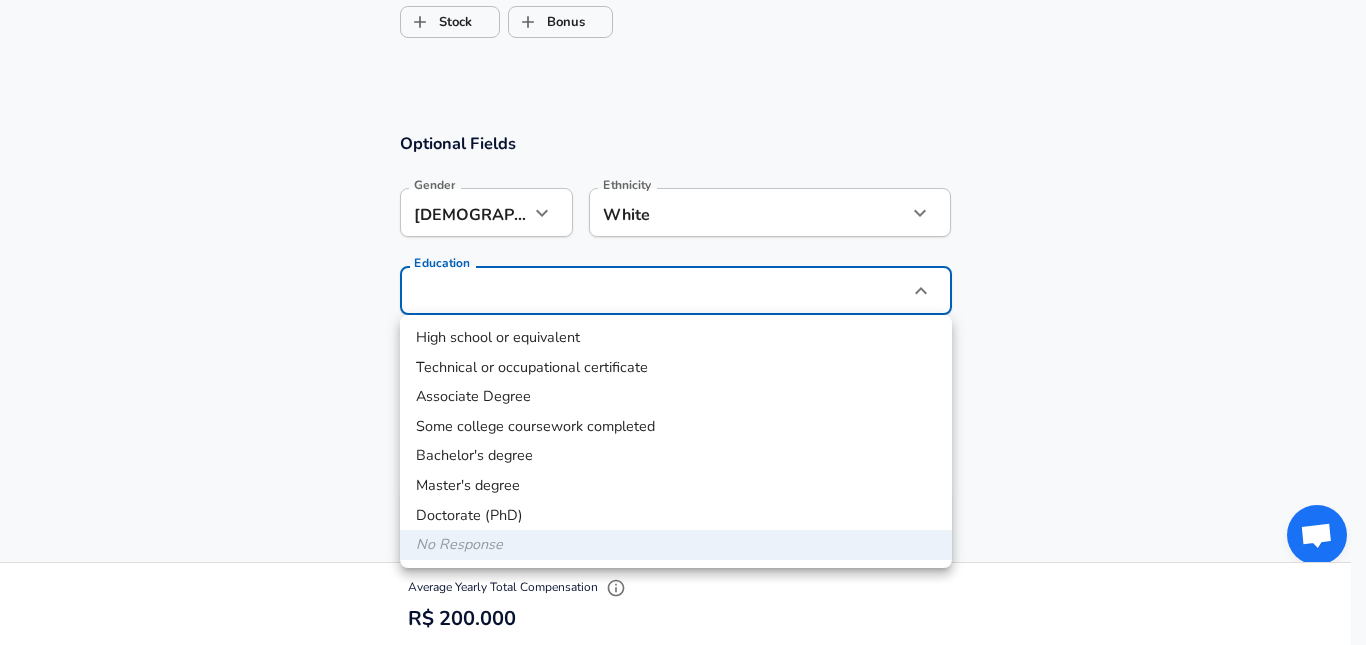 click on "Master's degree" at bounding box center [676, 486] 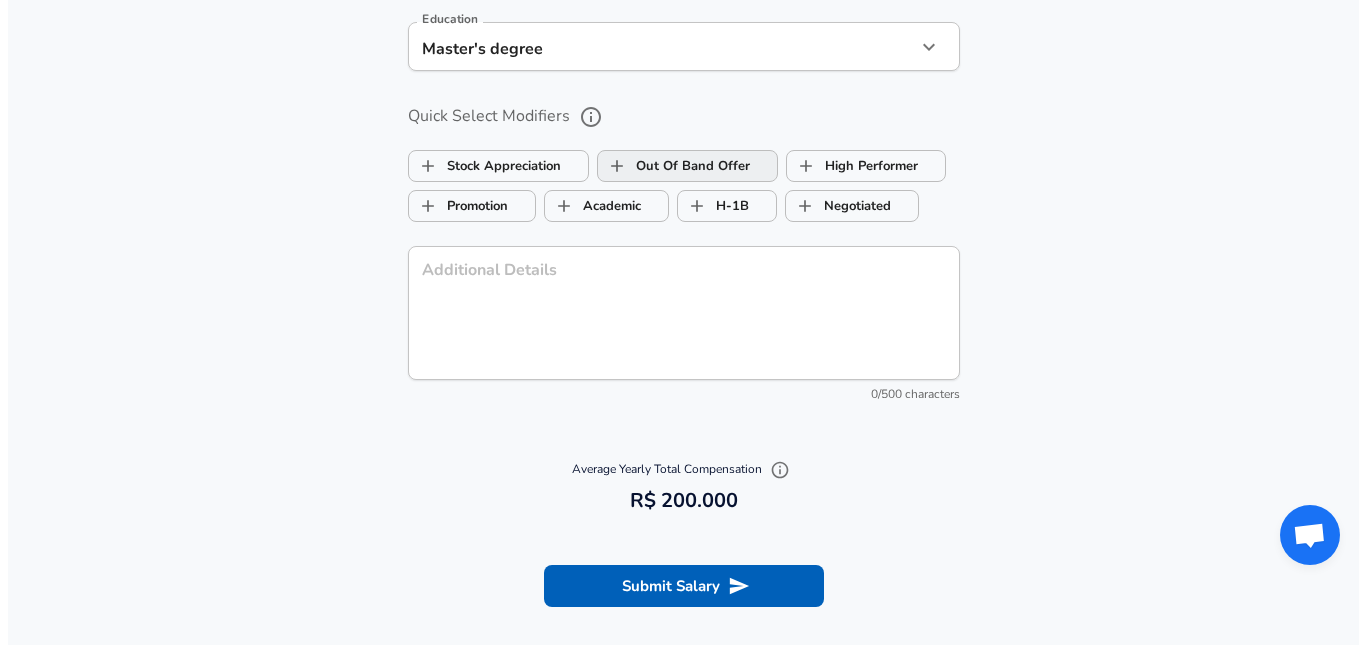scroll, scrollTop: 1969, scrollLeft: 0, axis: vertical 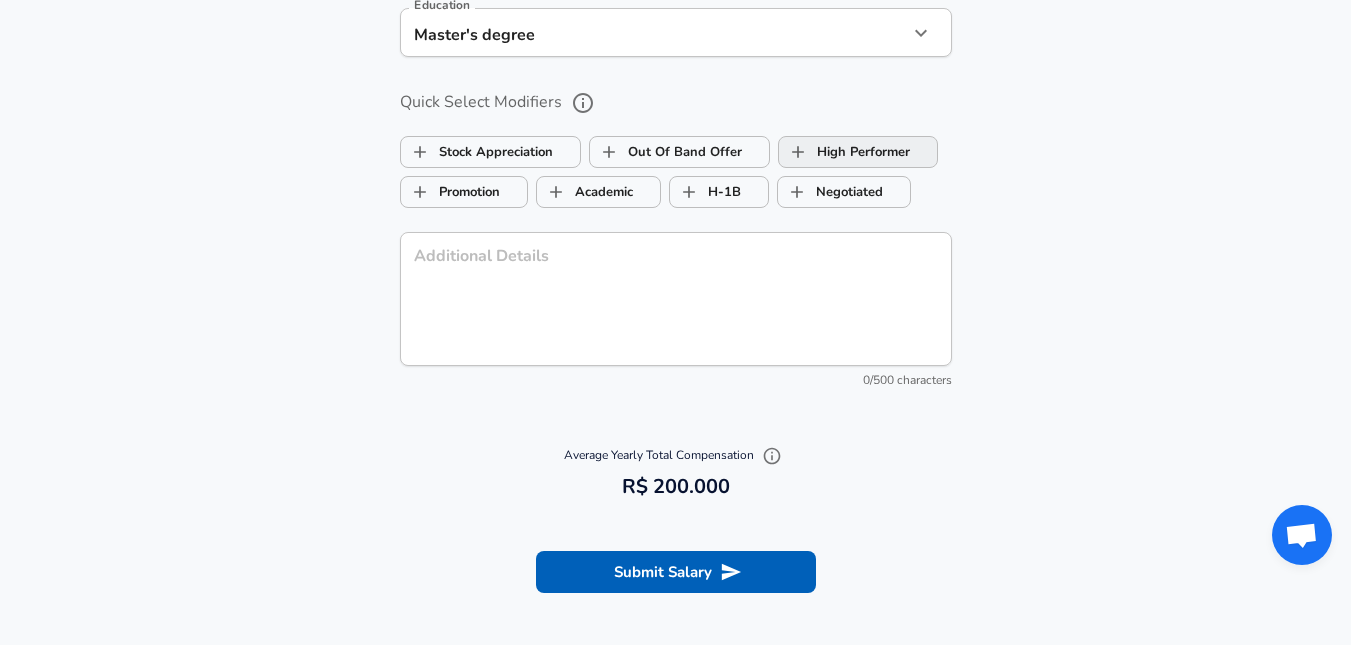 click on "High Performer" at bounding box center [798, 152] 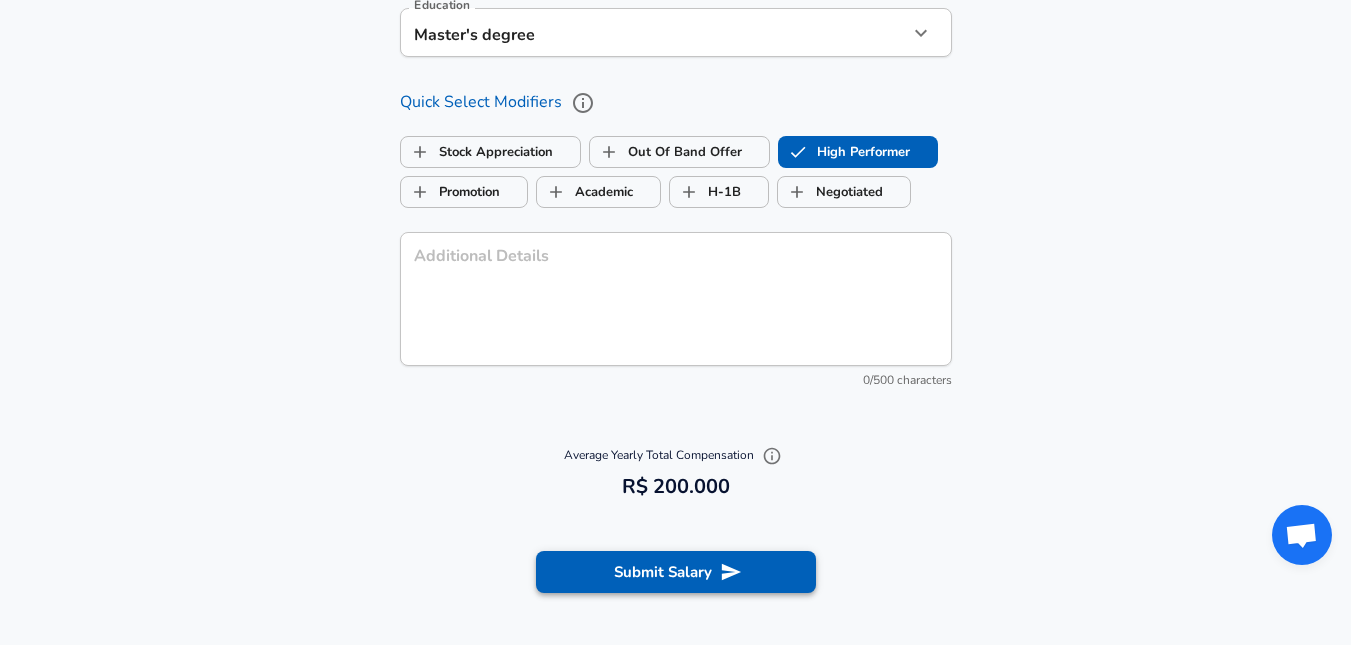checkbox on "true" 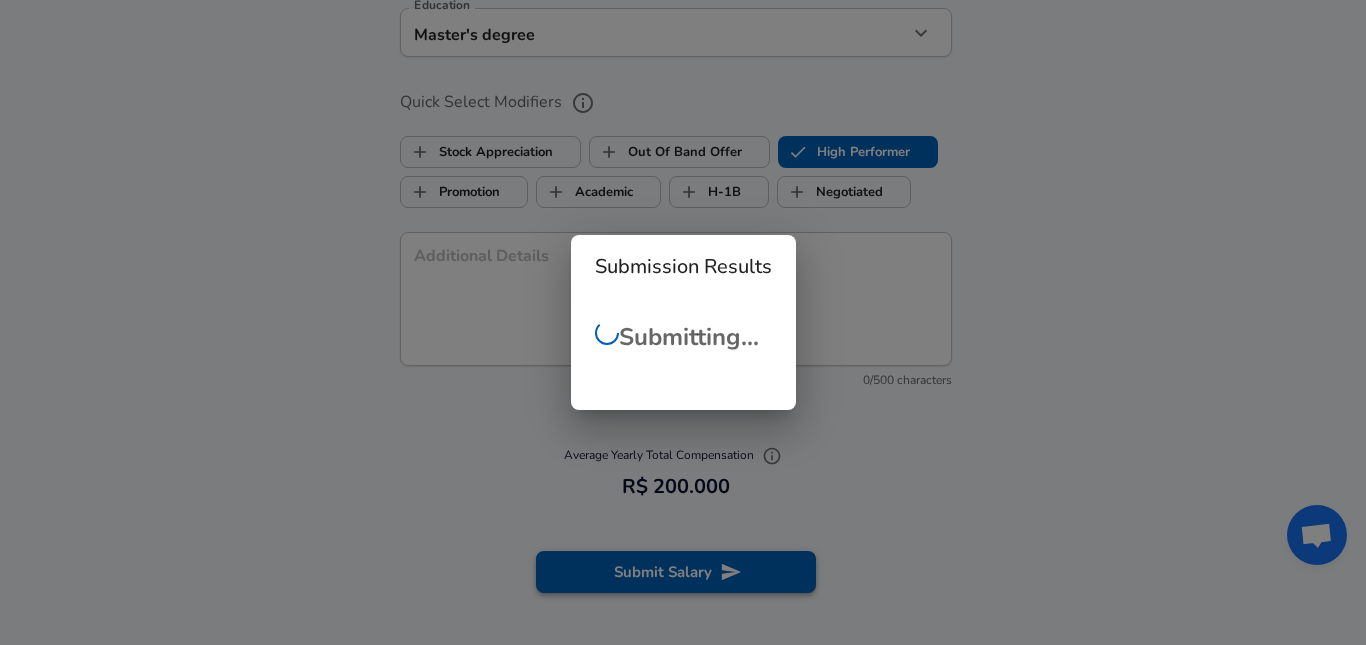 checkbox on "false" 